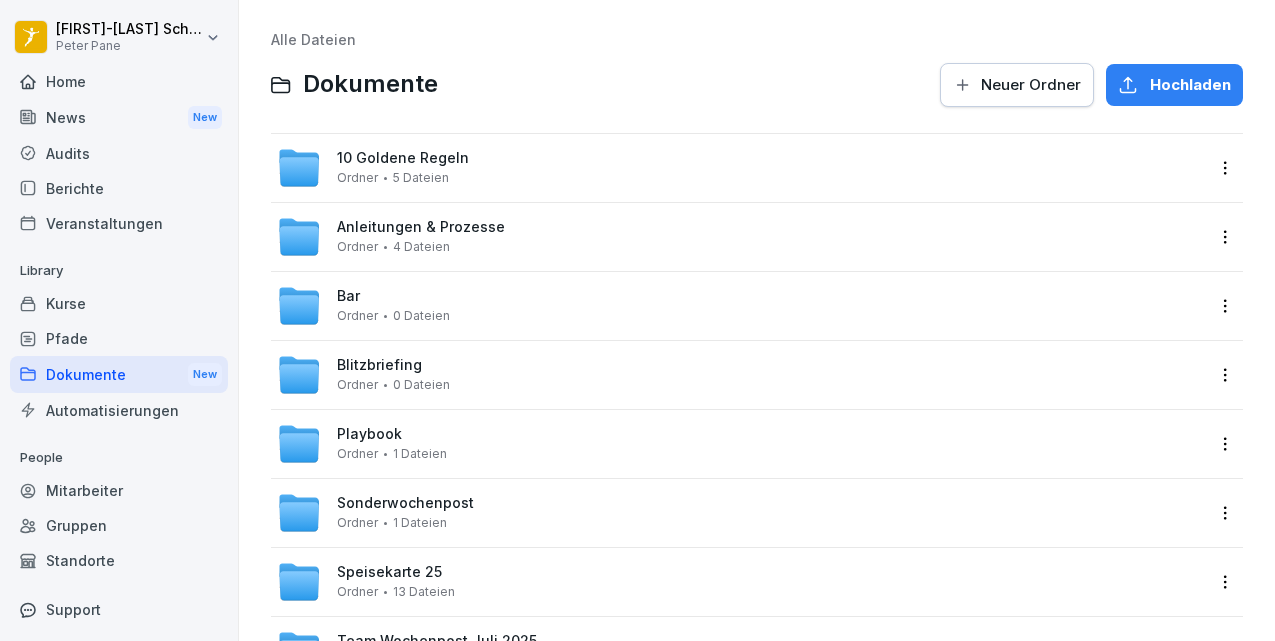 scroll, scrollTop: 0, scrollLeft: 0, axis: both 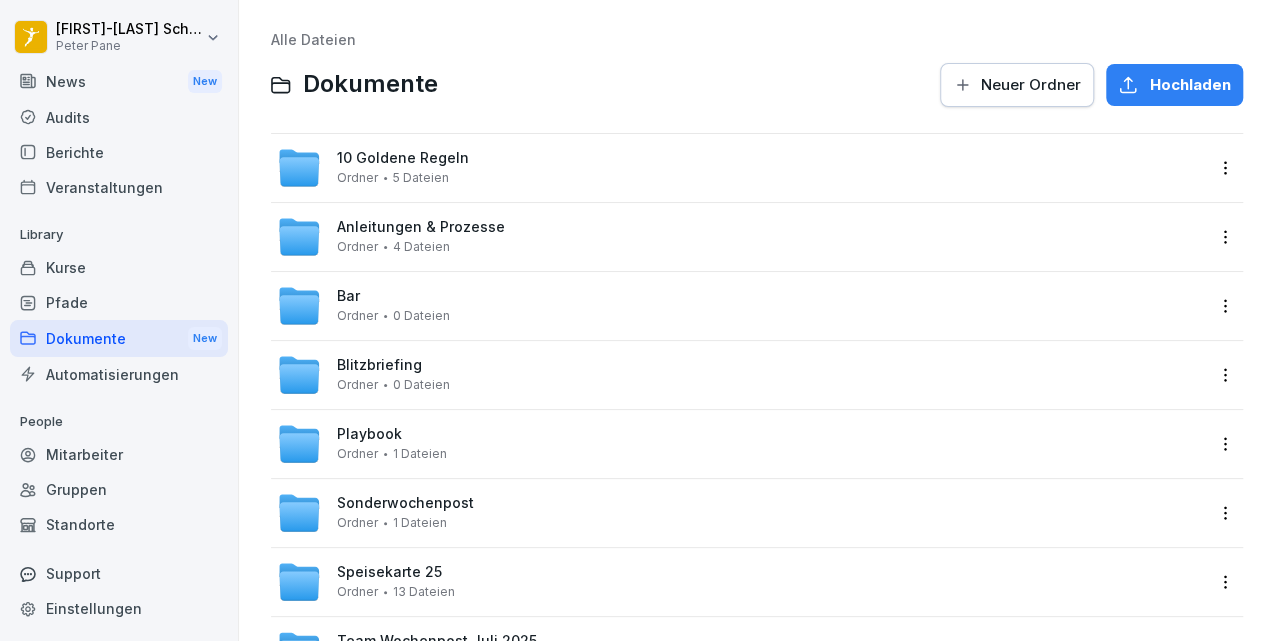 click on "Mitarbeiter" at bounding box center [119, 454] 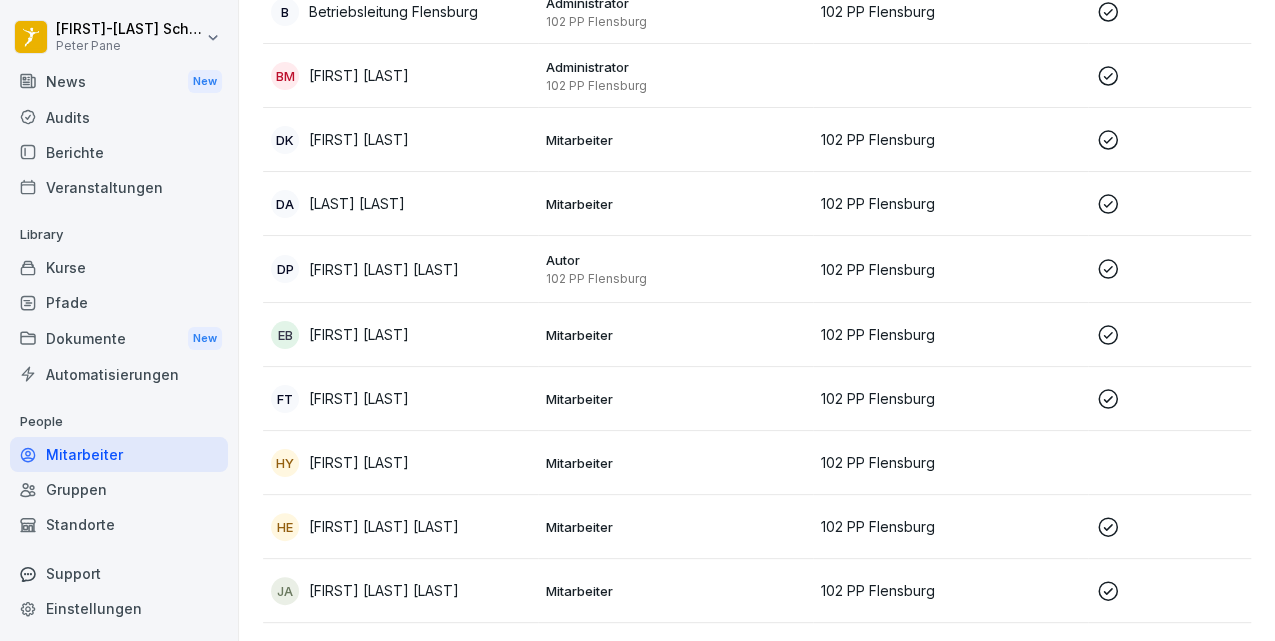 scroll, scrollTop: 0, scrollLeft: 0, axis: both 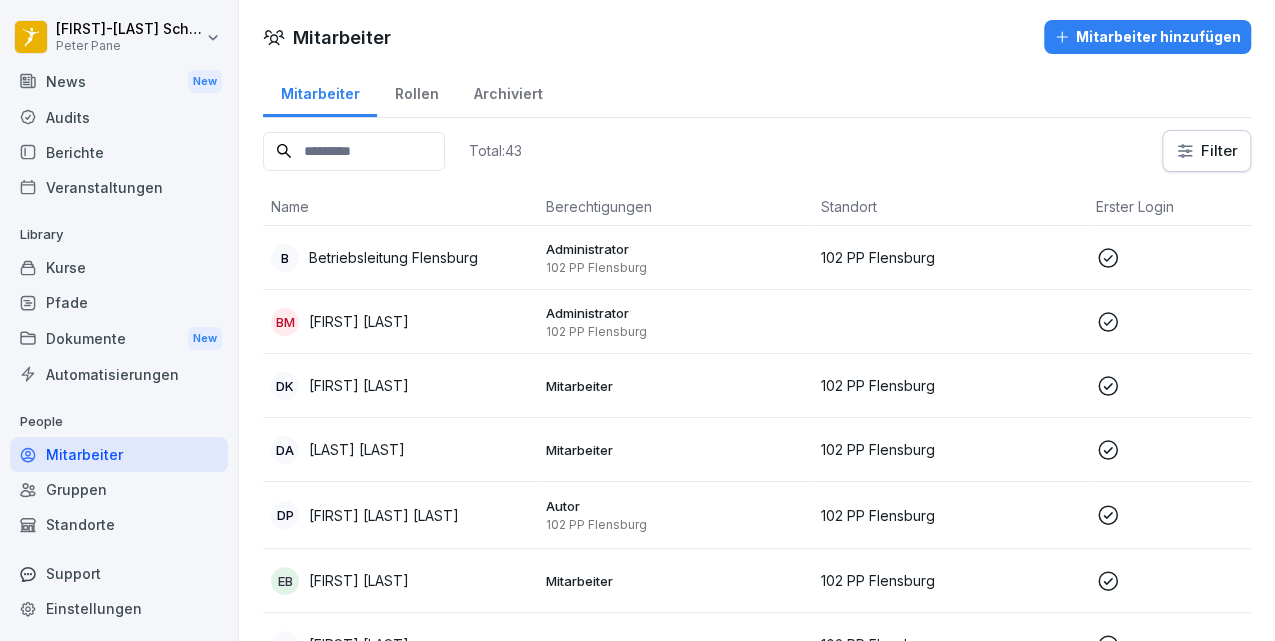 click on "Mitarbeiter hinzufügen" at bounding box center (1147, 37) 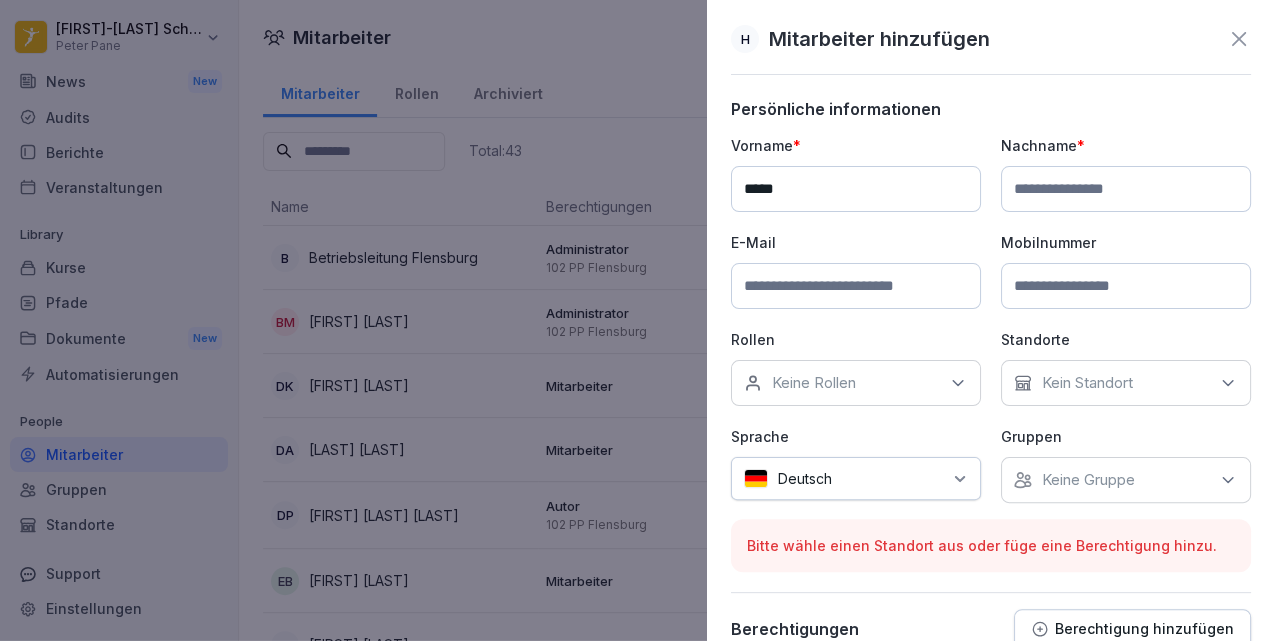 type on "*****" 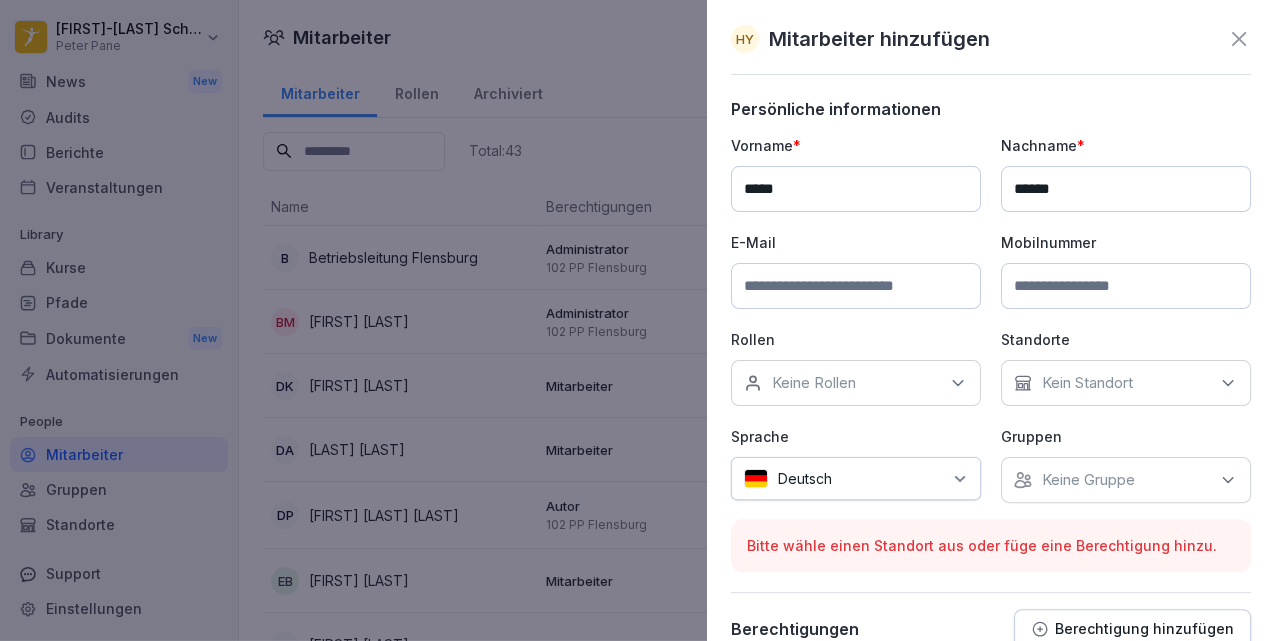 type on "******" 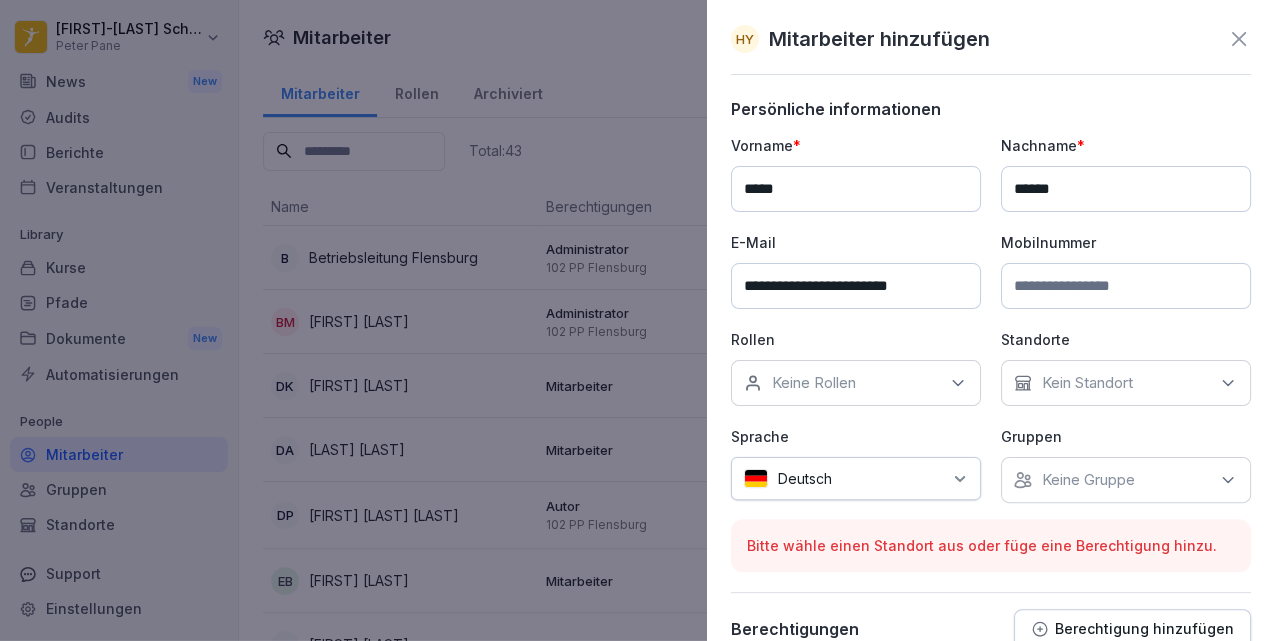 type on "**********" 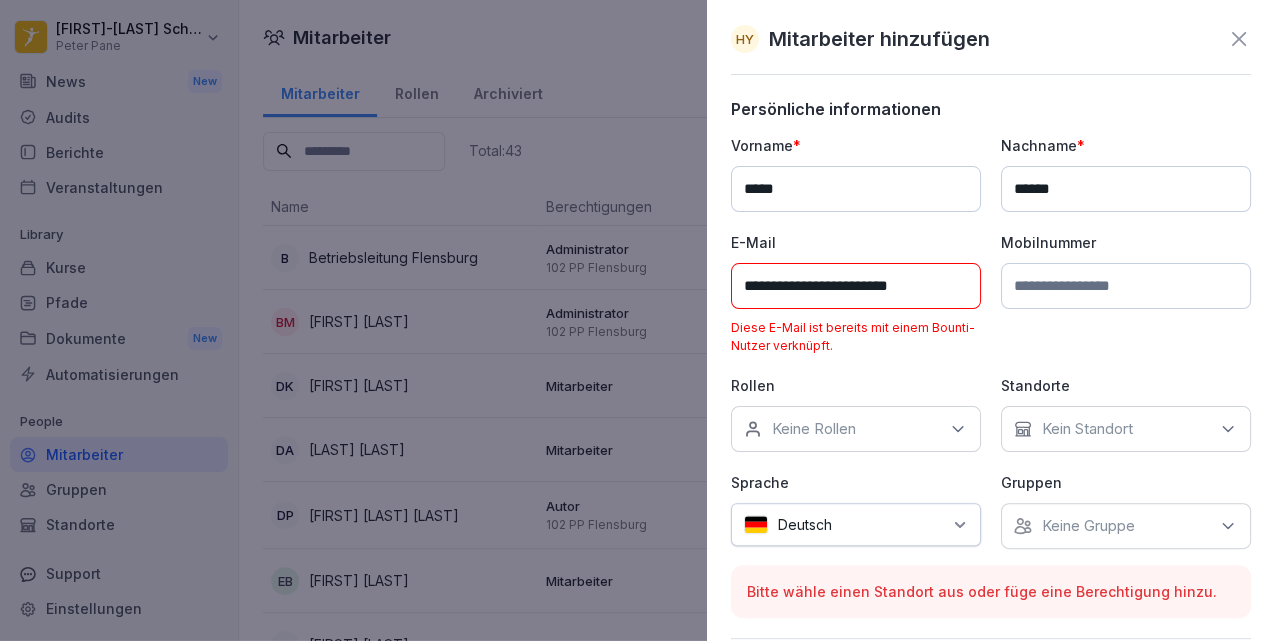 click 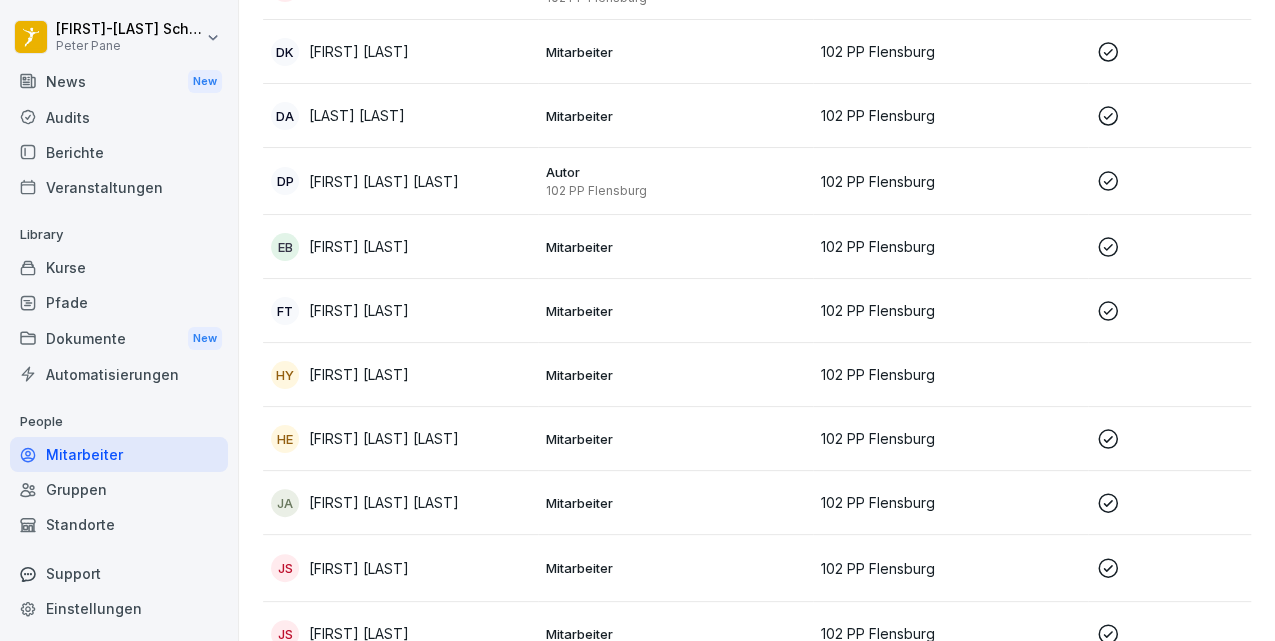 scroll, scrollTop: 313, scrollLeft: 0, axis: vertical 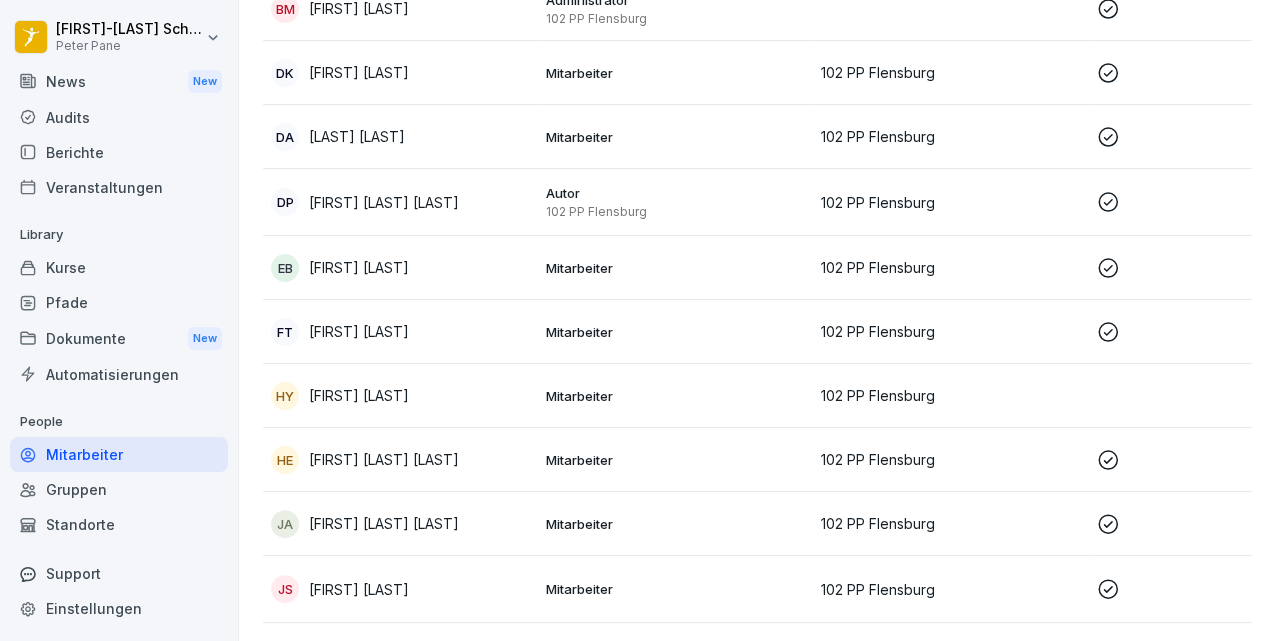 click on "[FIRST] [LAST]" at bounding box center [359, 395] 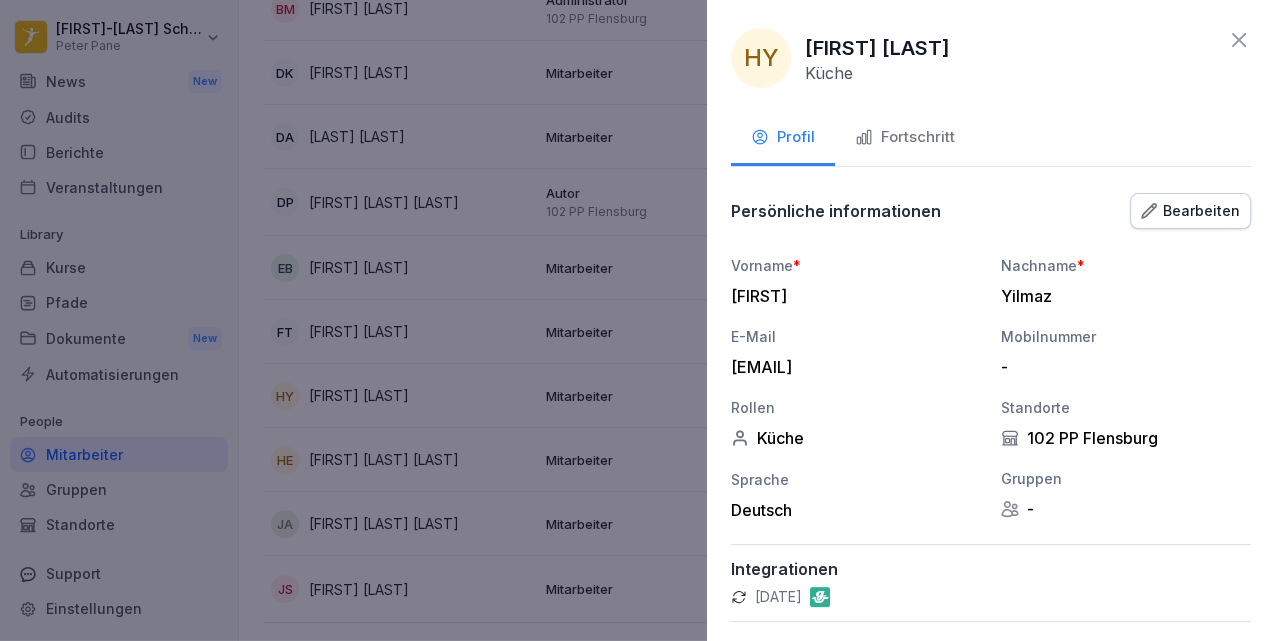 click on "Bearbeiten" at bounding box center [1190, 211] 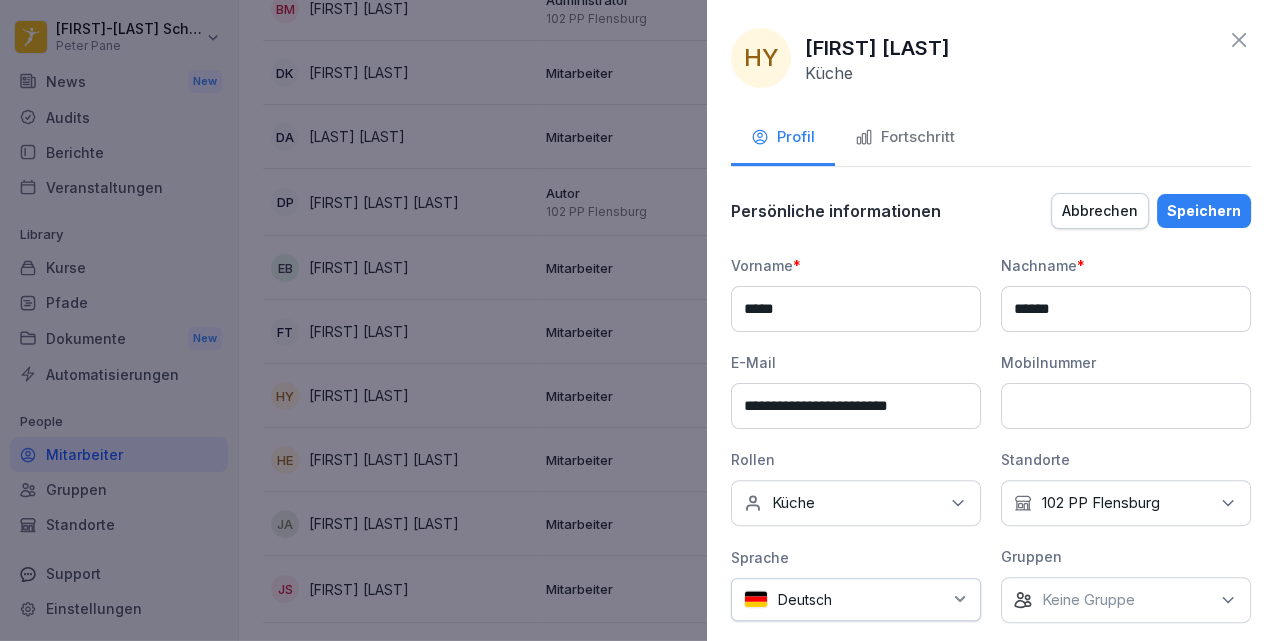 click at bounding box center [1126, 406] 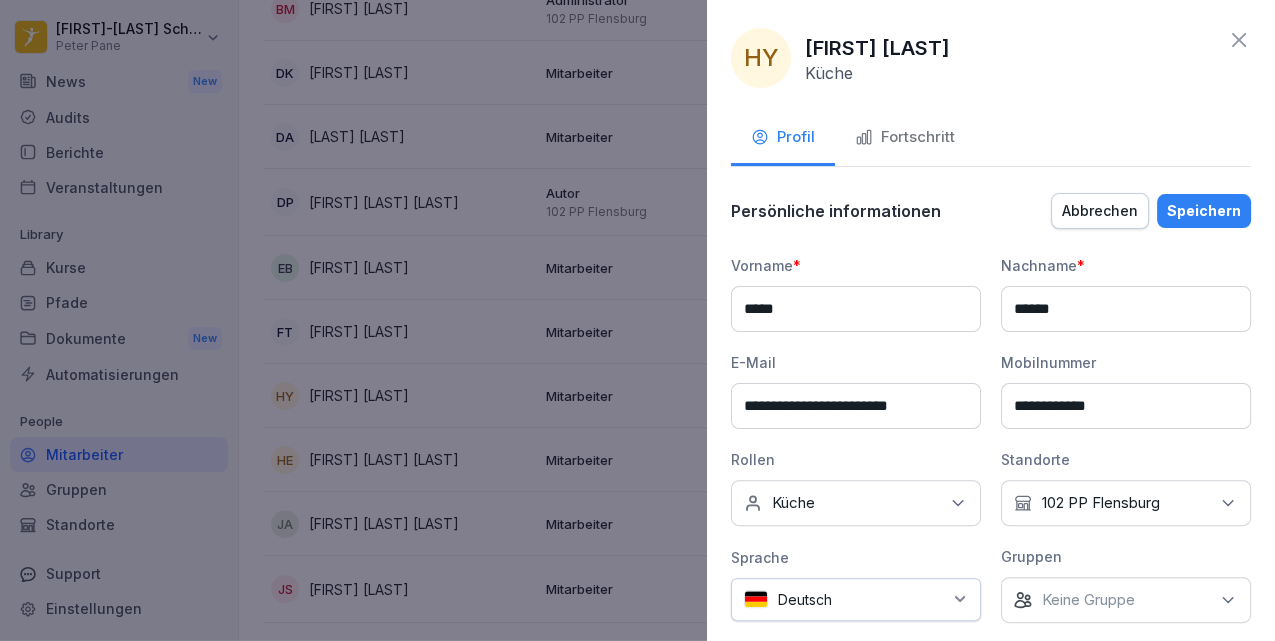 type on "**********" 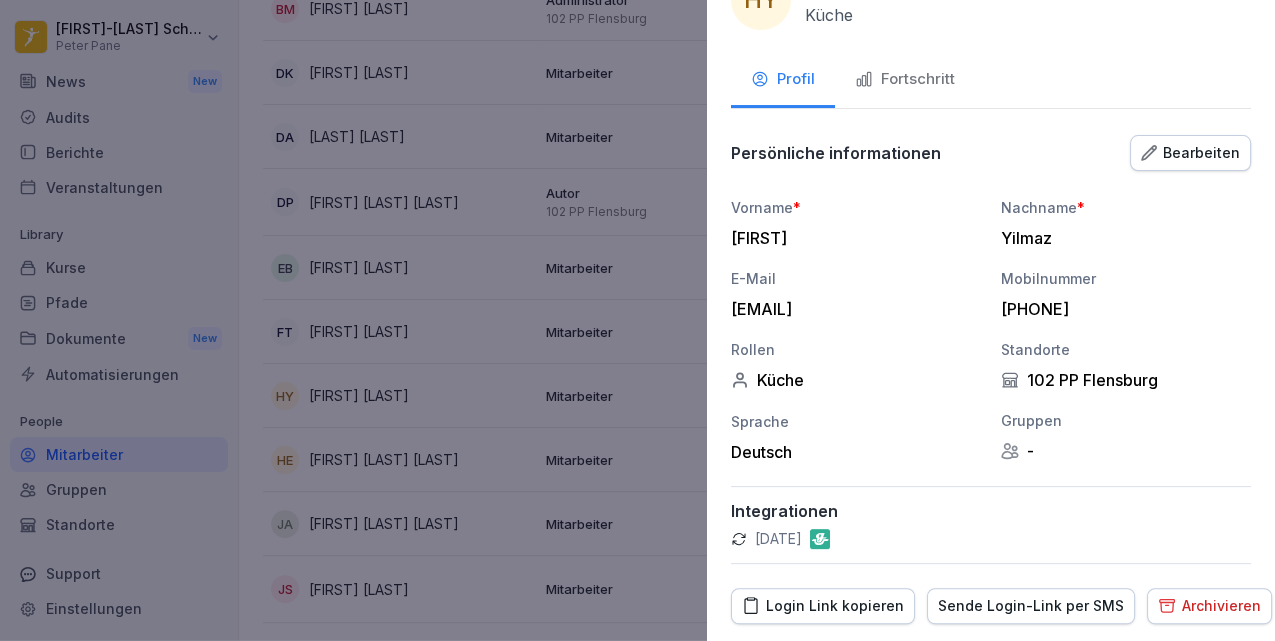 scroll, scrollTop: 116, scrollLeft: 0, axis: vertical 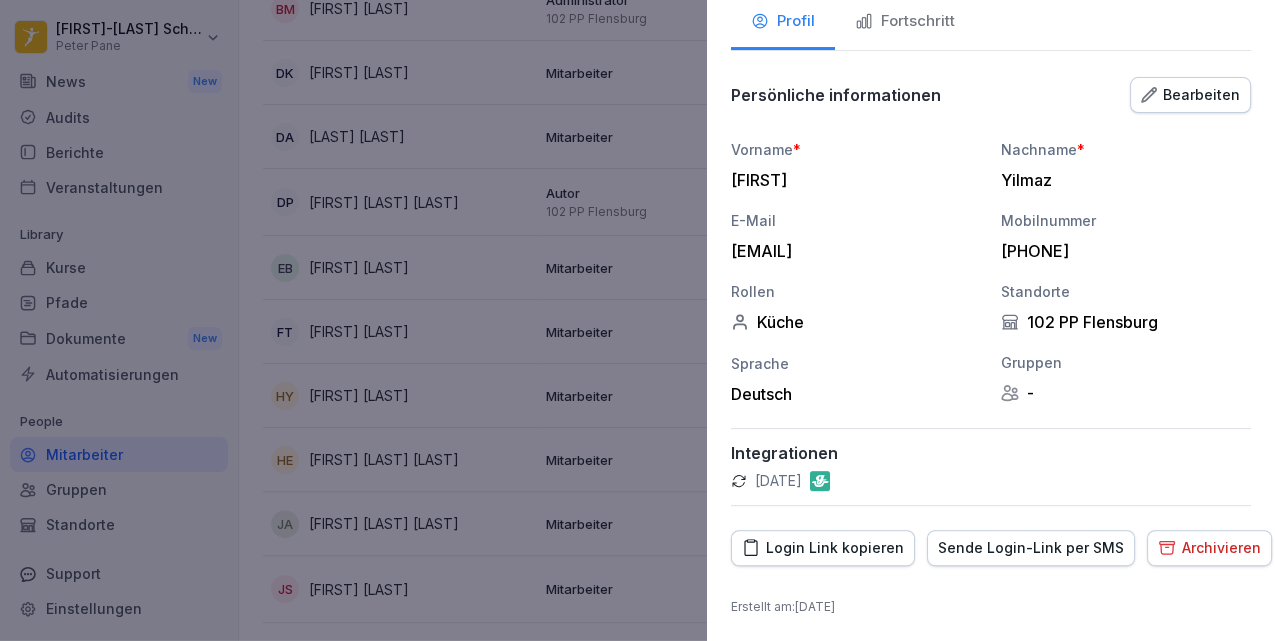 click at bounding box center [637, 320] 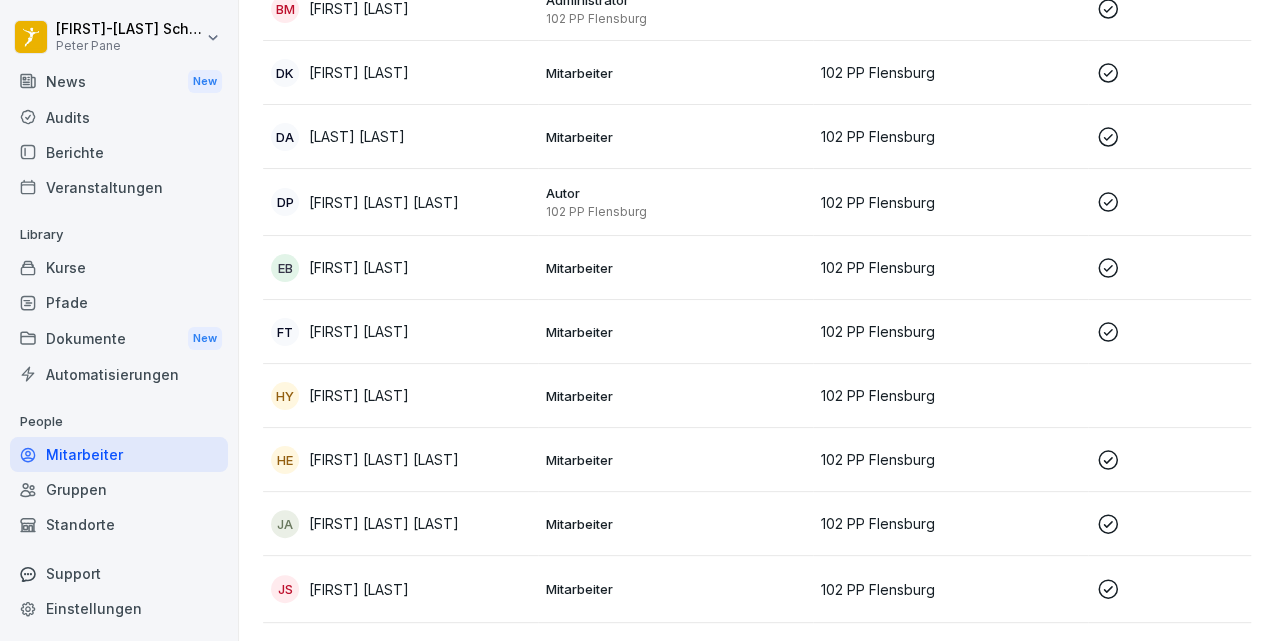 click on "[FIRST] [LAST]" at bounding box center [359, 395] 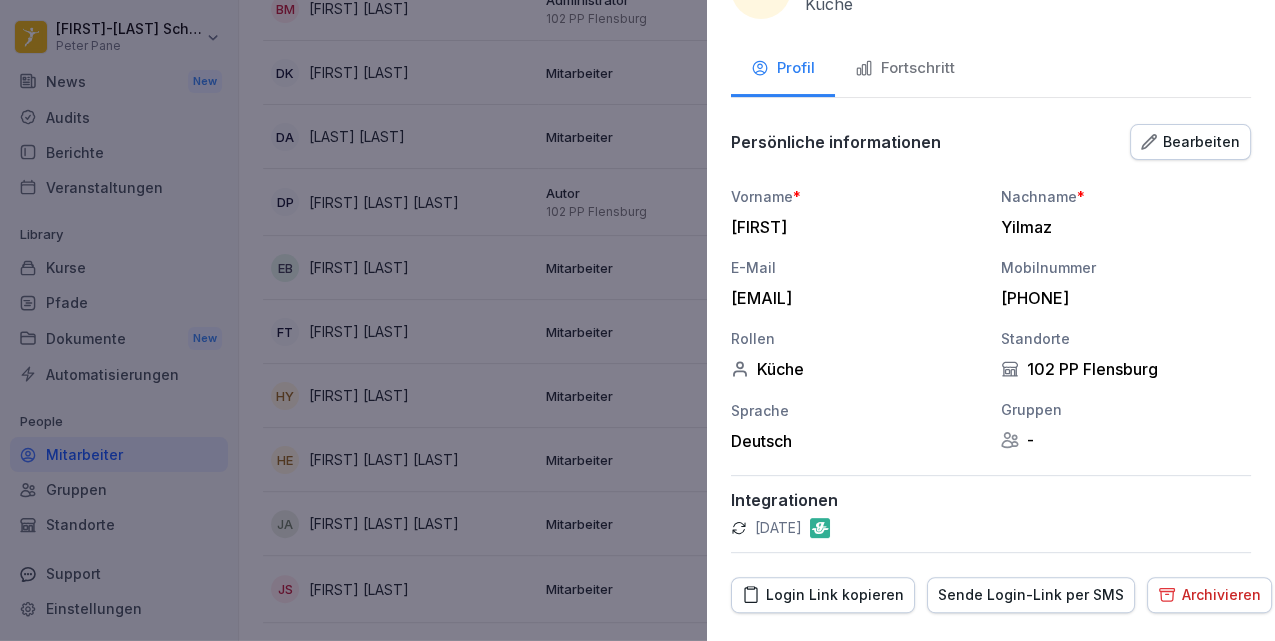 scroll, scrollTop: 116, scrollLeft: 0, axis: vertical 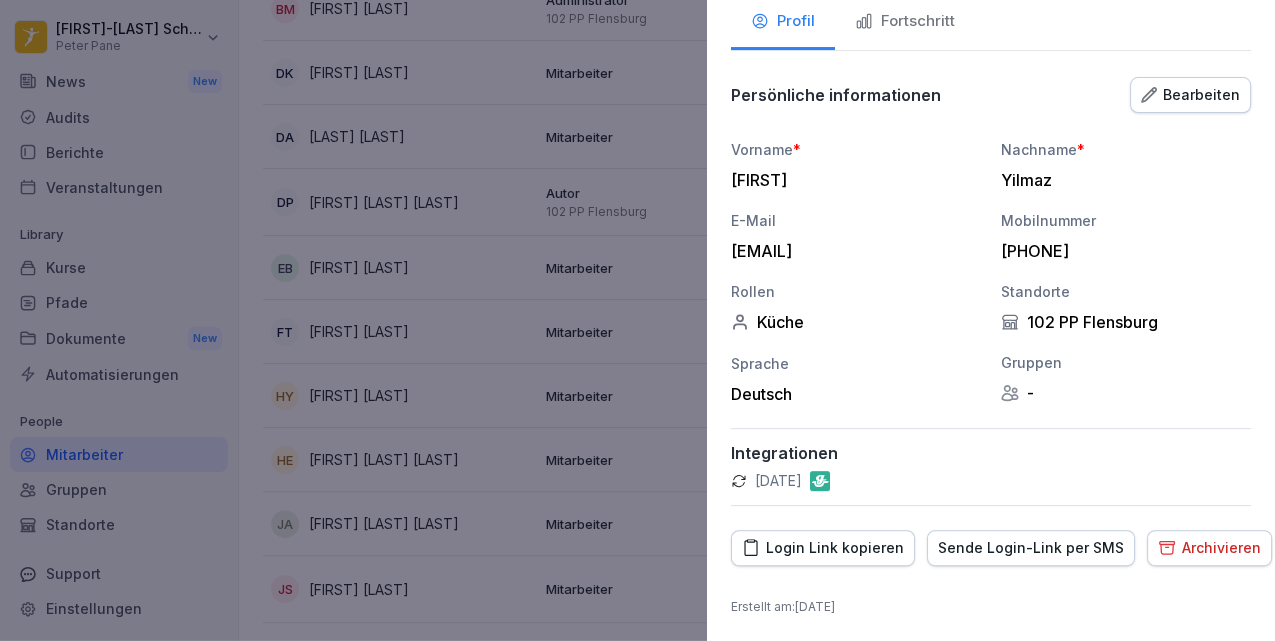 click on "Sende Login-Link per SMS" at bounding box center [1031, 548] 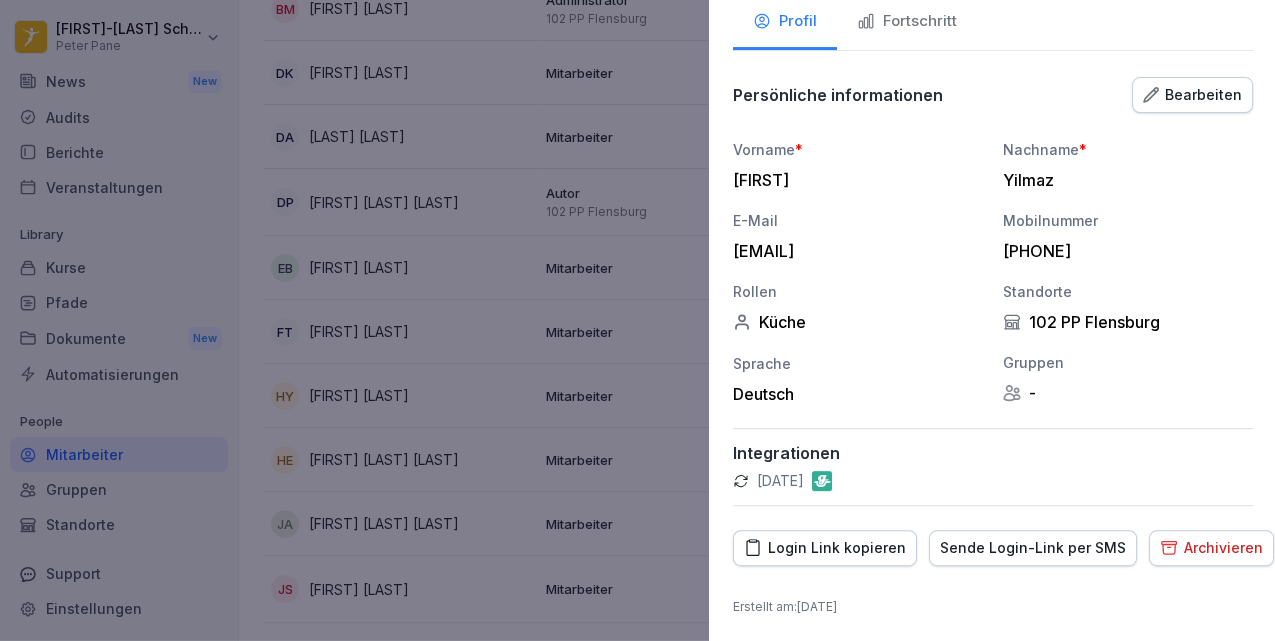 click at bounding box center (637, 320) 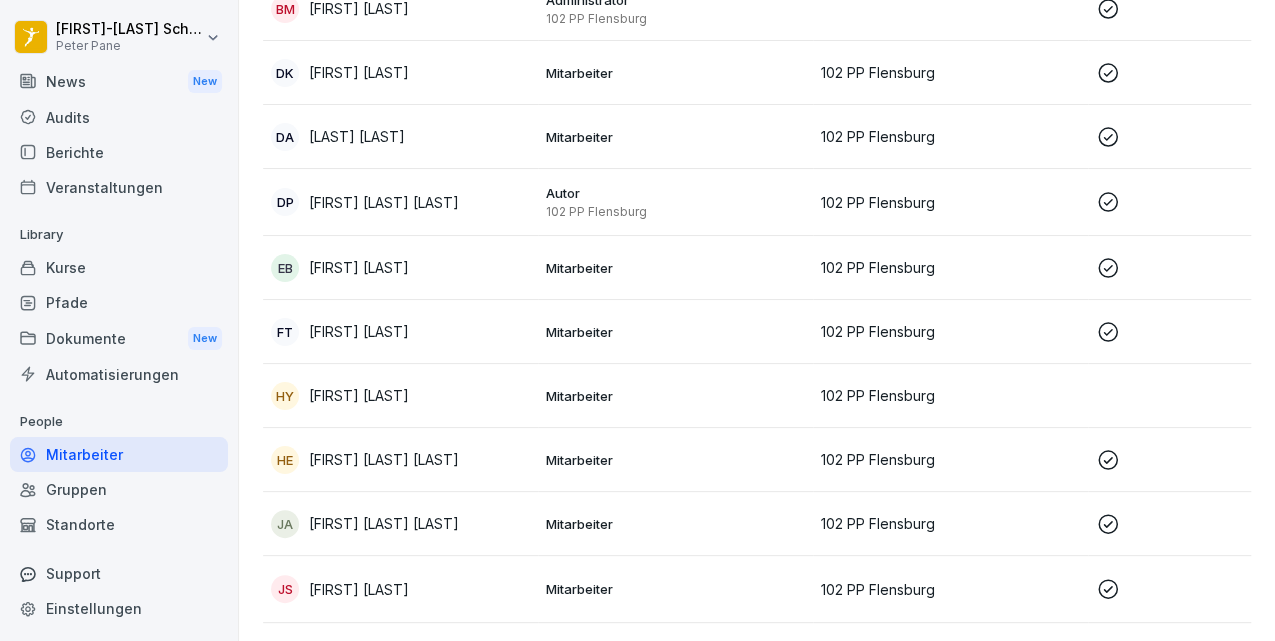 click on "Dokumente New" at bounding box center (119, 338) 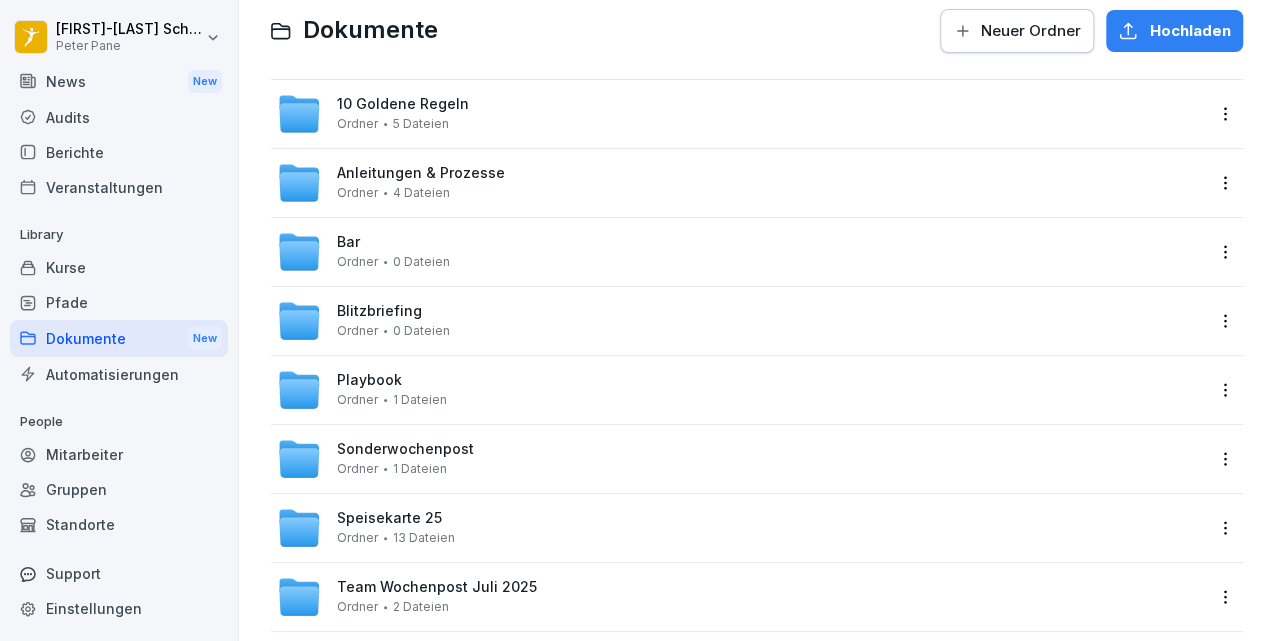 scroll, scrollTop: 34, scrollLeft: 0, axis: vertical 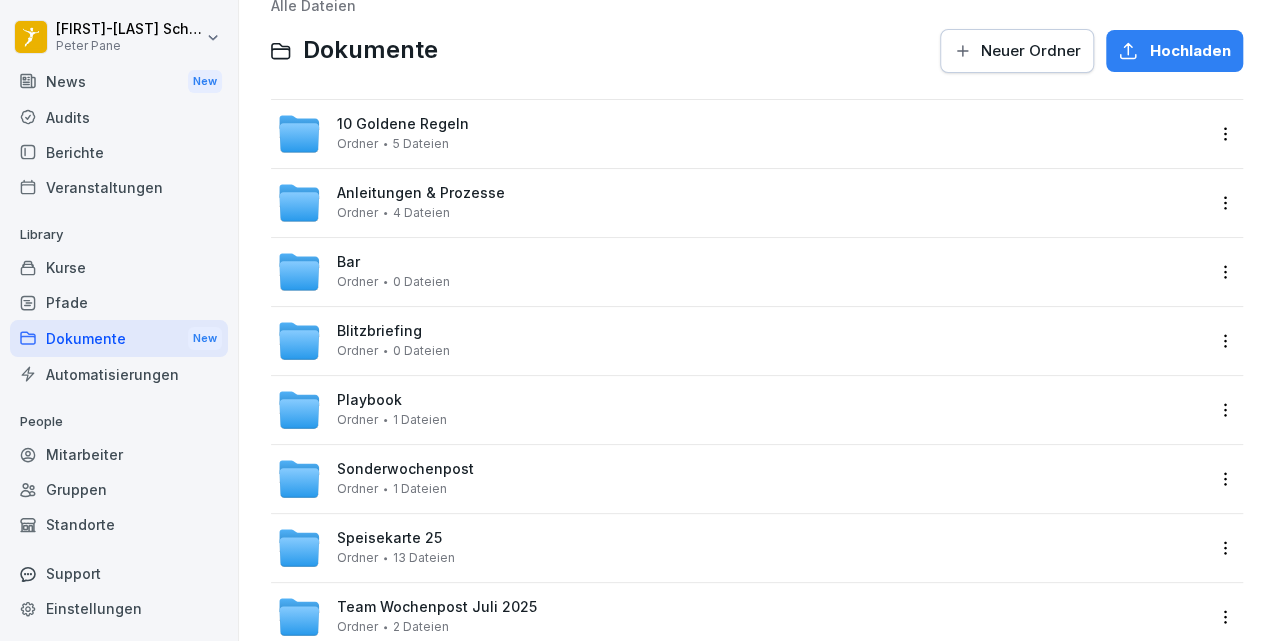 click on "Anleitungen & Prozesse Ordner 4 Dateien" at bounding box center (421, 202) 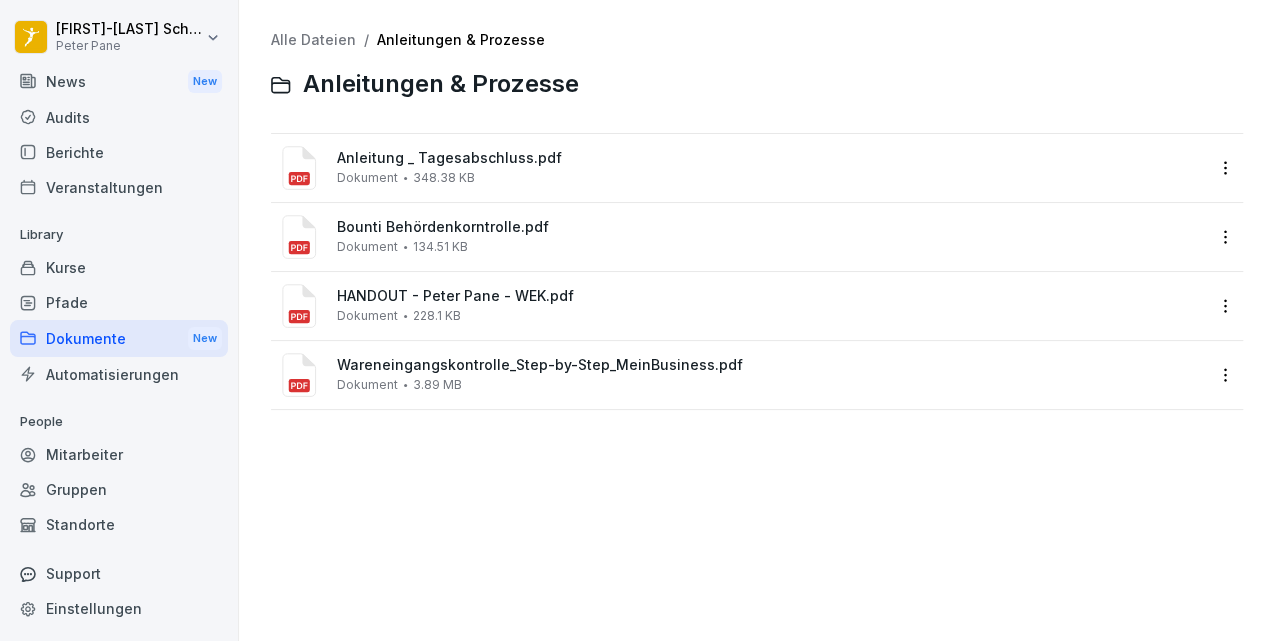 click on "Anleitung _ Tagesabschluss.pdf" at bounding box center (771, 158) 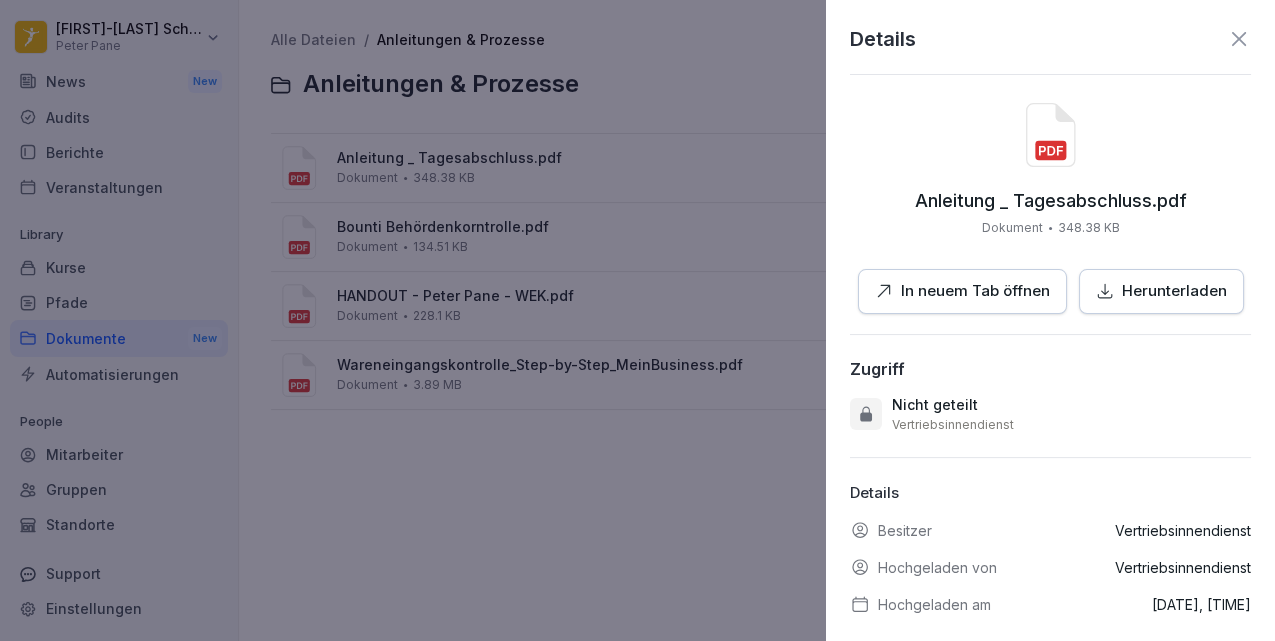 click 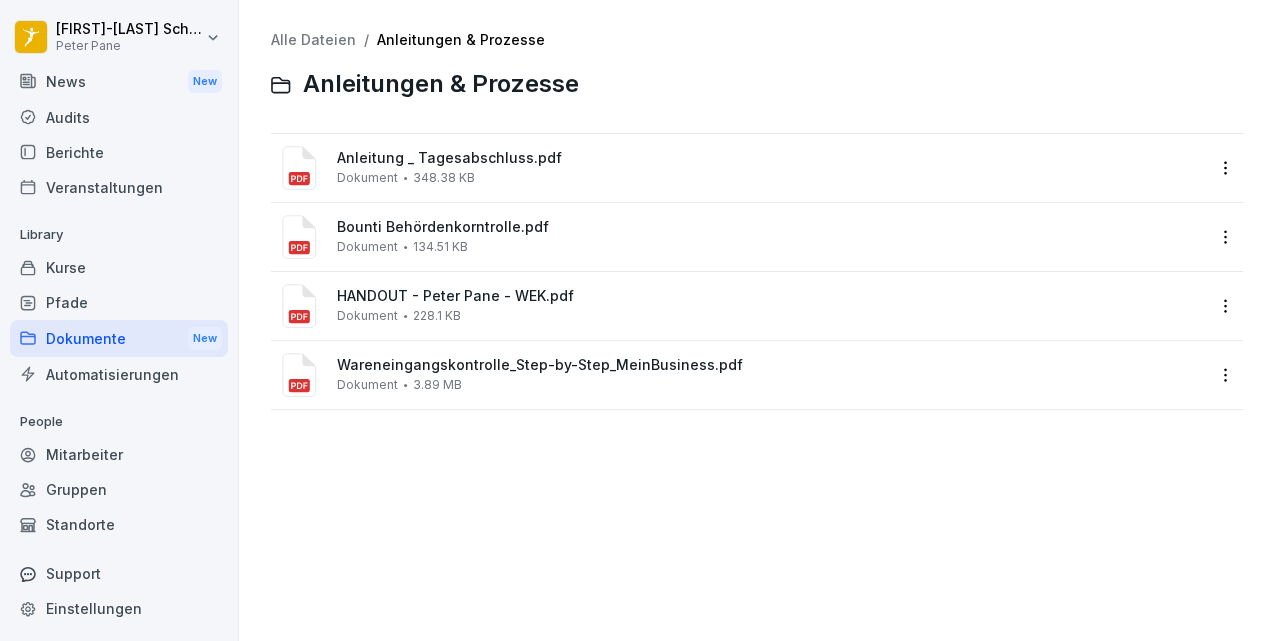 click on "Dokumente New" at bounding box center (119, 338) 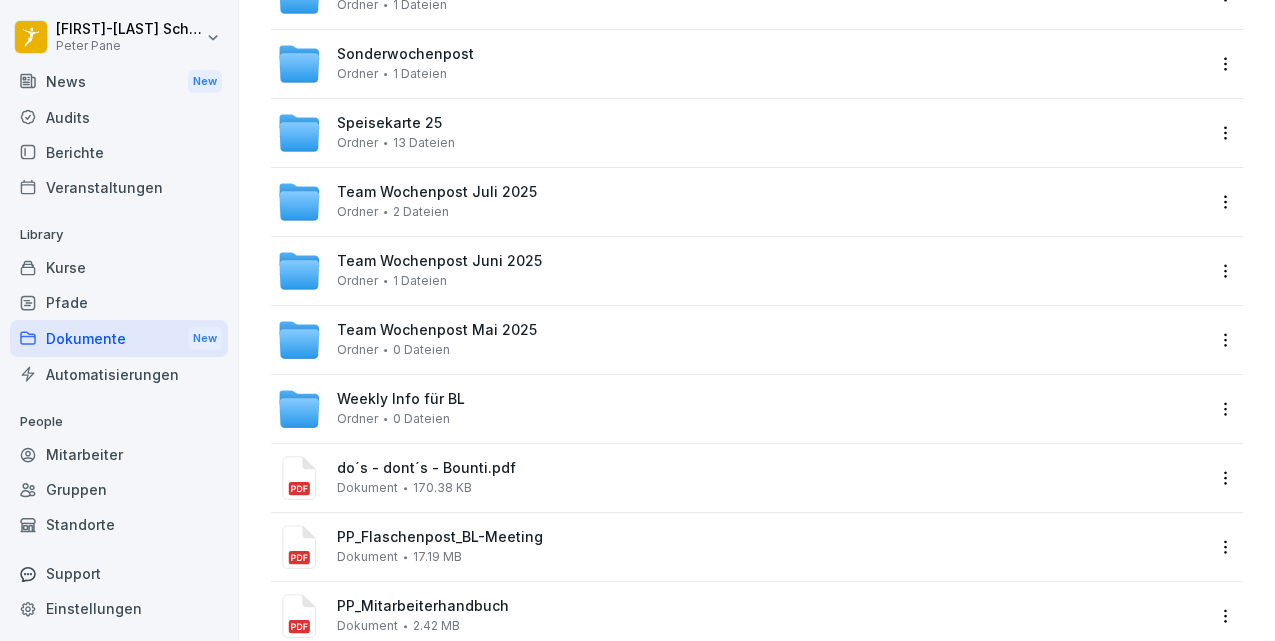 scroll, scrollTop: 500, scrollLeft: 0, axis: vertical 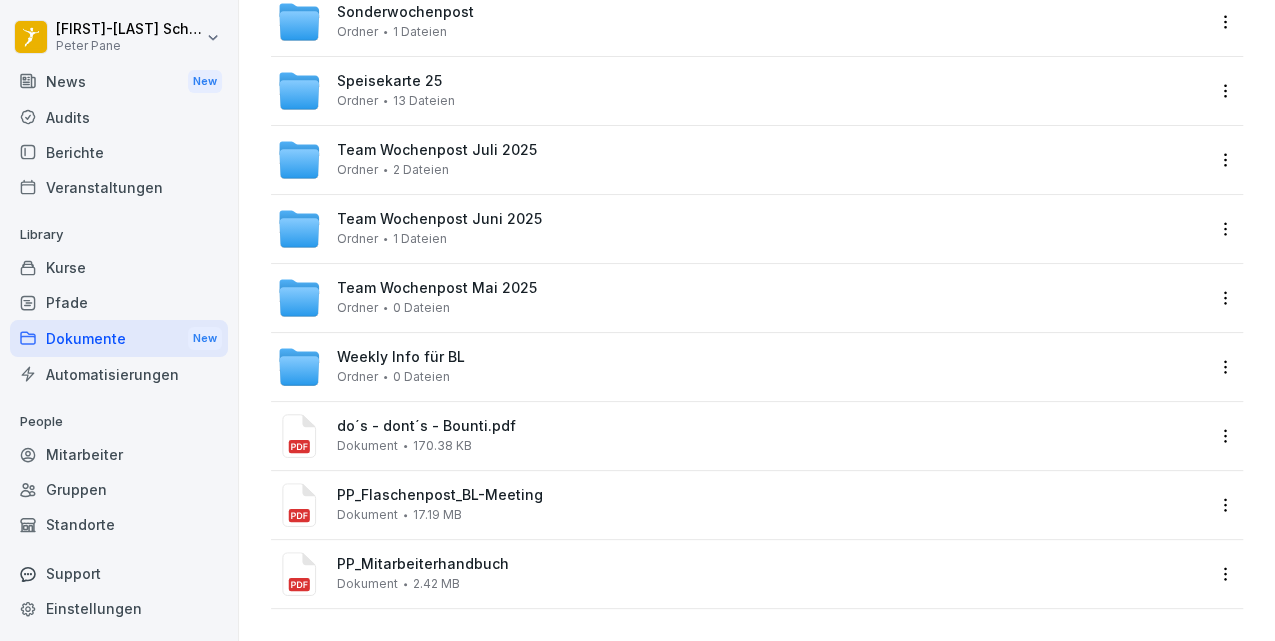 click on "News New" at bounding box center (119, 81) 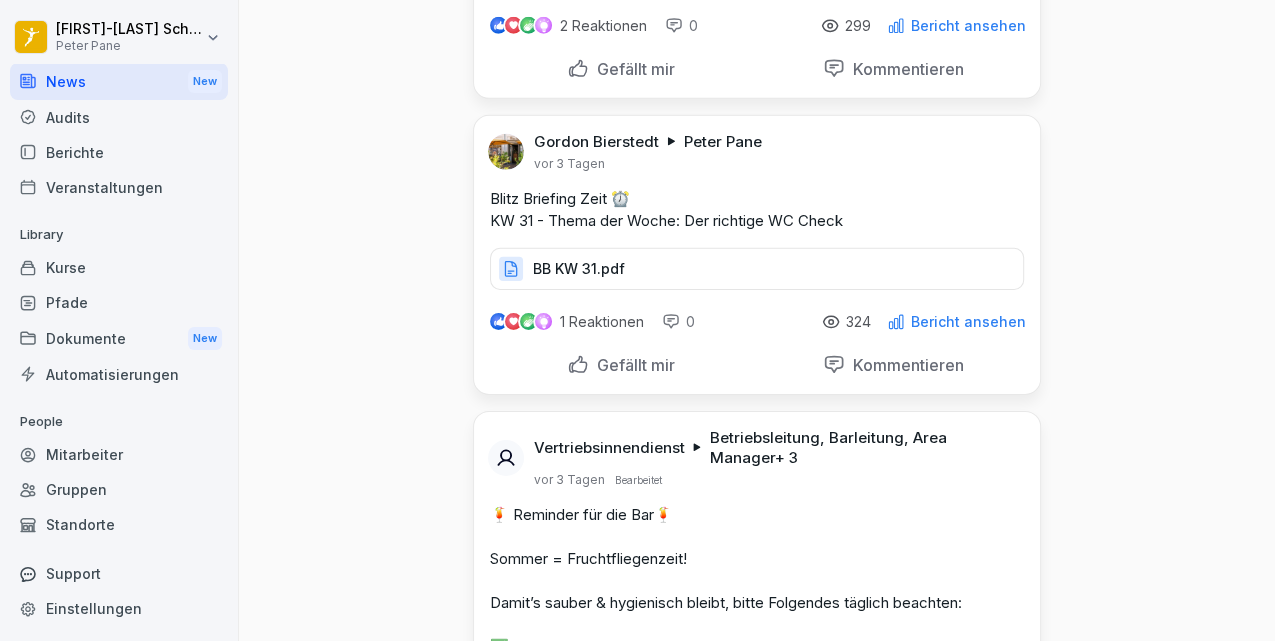 scroll, scrollTop: 3066, scrollLeft: 0, axis: vertical 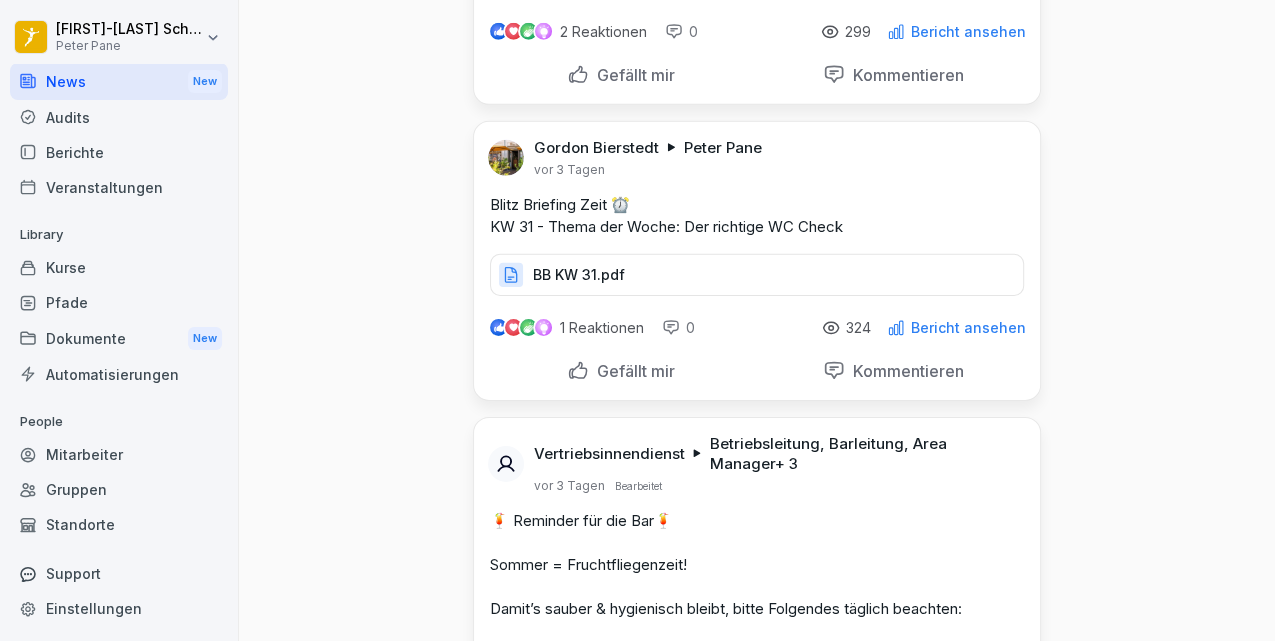 click on "Kurse" at bounding box center [119, 267] 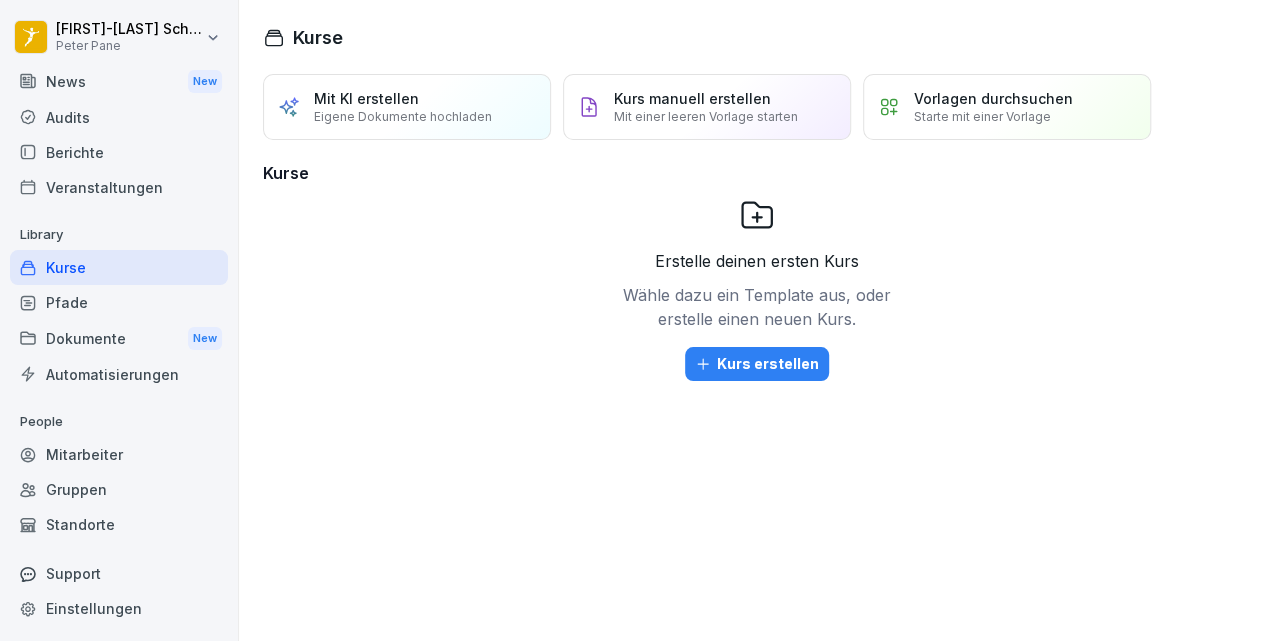 click on "Kurs manuell erstellen Mit einer leeren Vorlage starten" at bounding box center [707, 107] 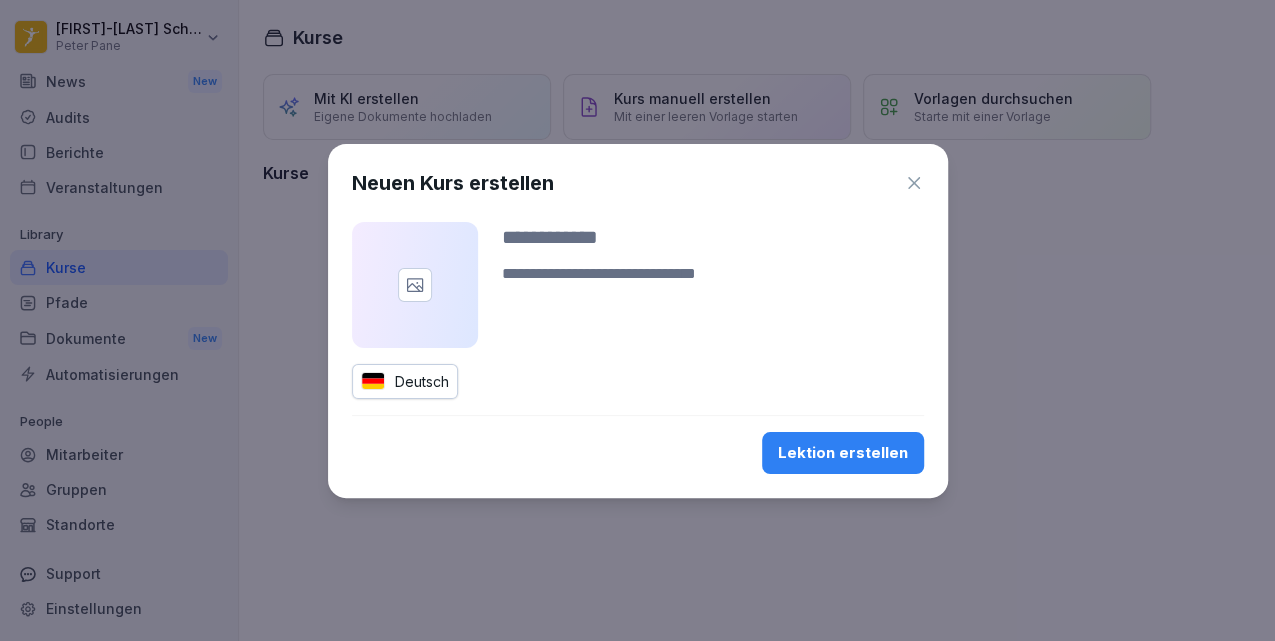 click at bounding box center [713, 237] 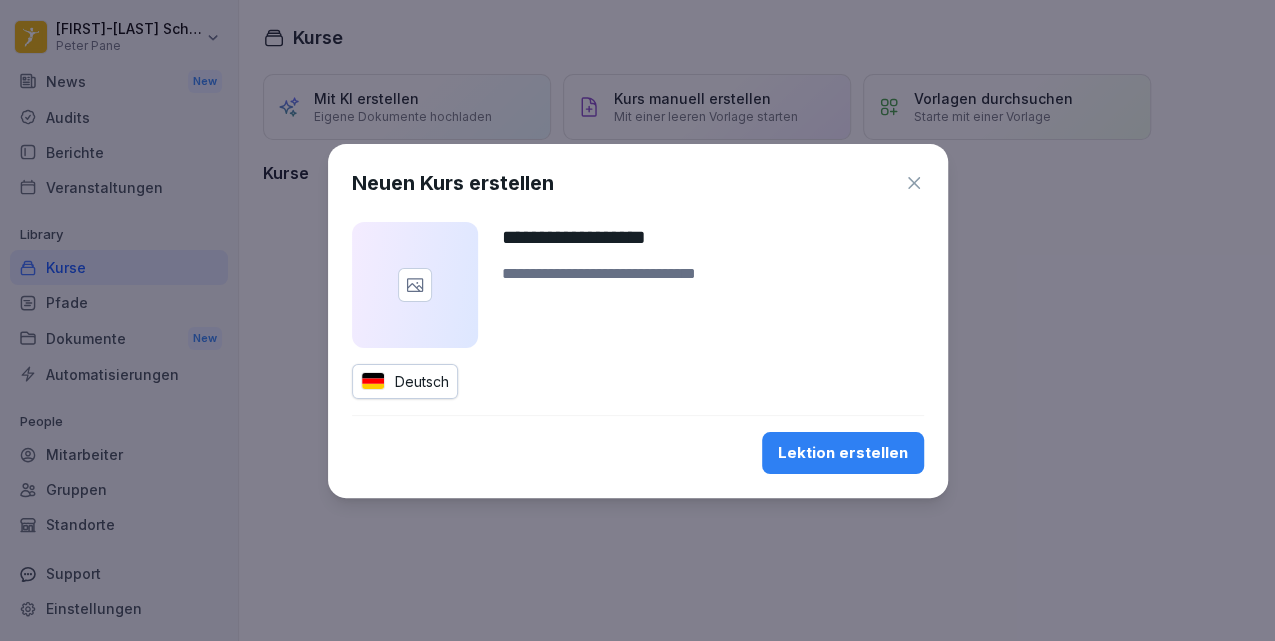 type on "**********" 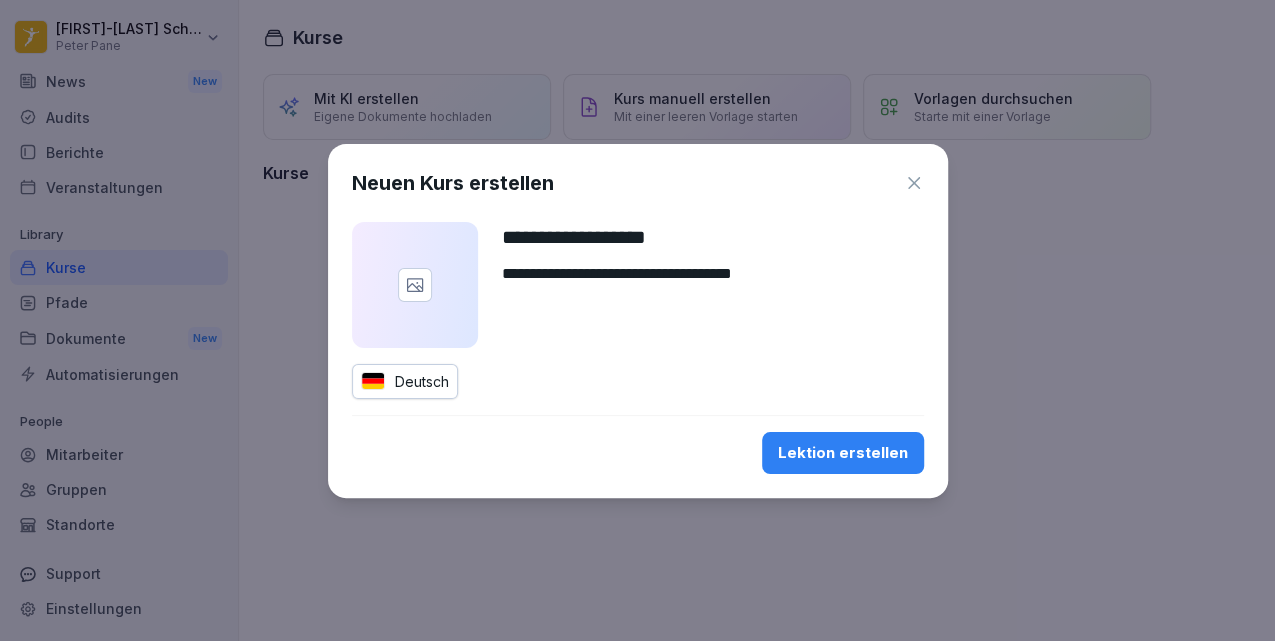 type on "**********" 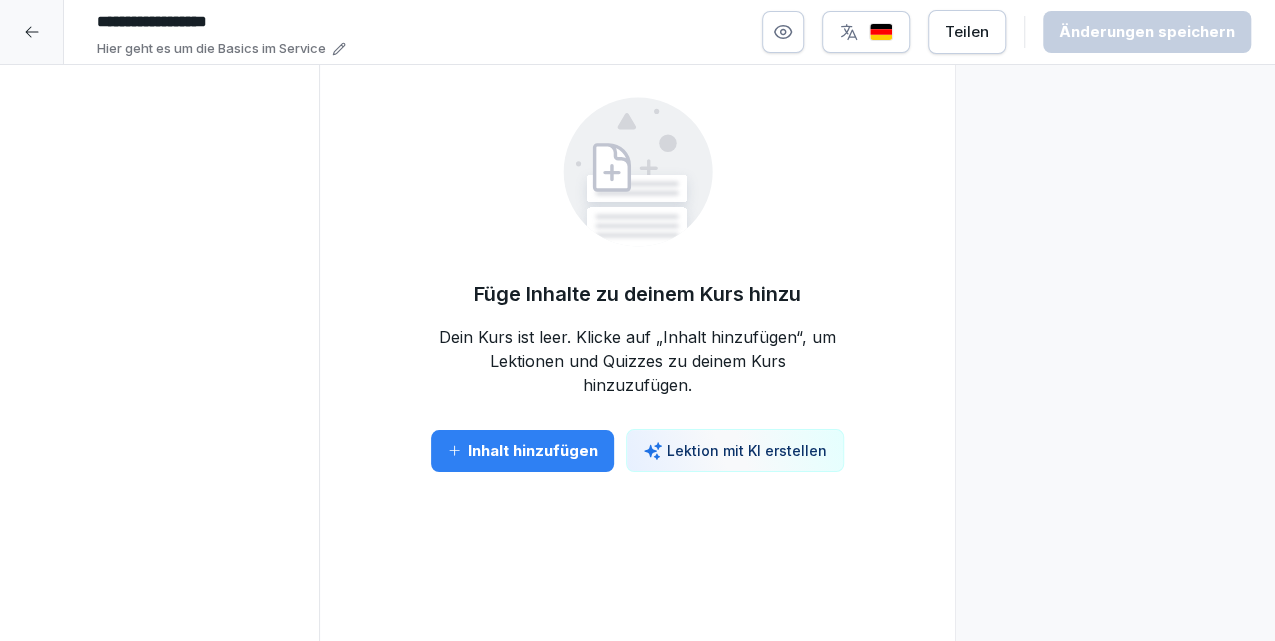 click on "Inhalt hinzufügen" at bounding box center [522, 451] 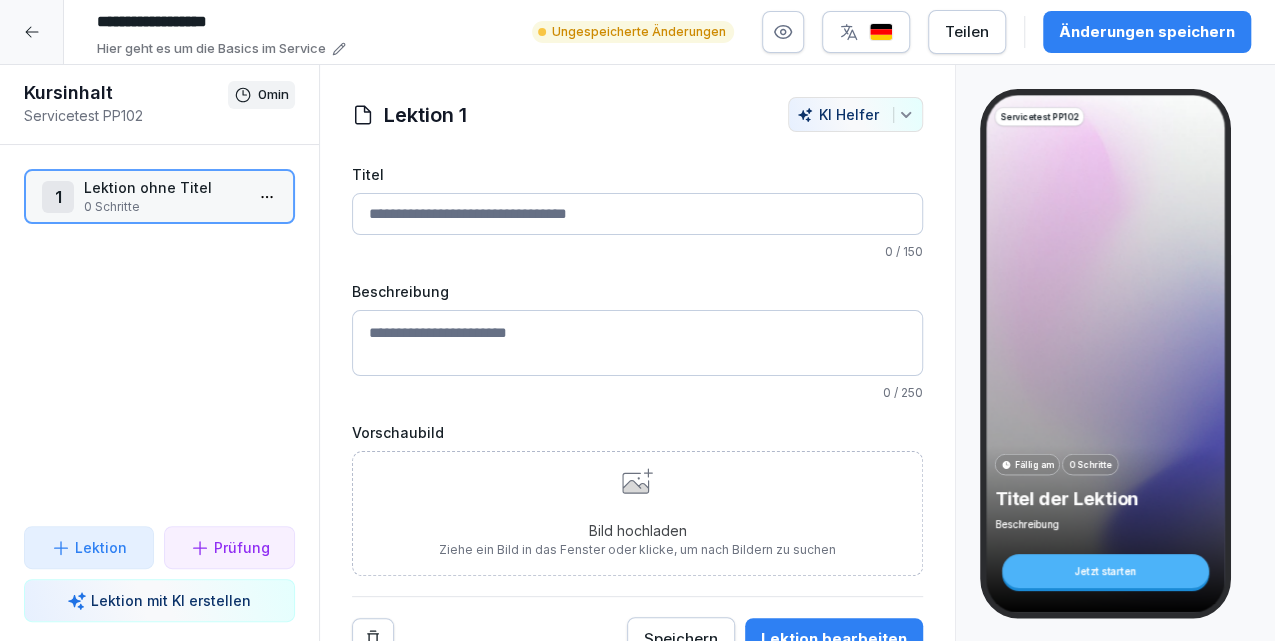 click on "Titel" at bounding box center (638, 214) 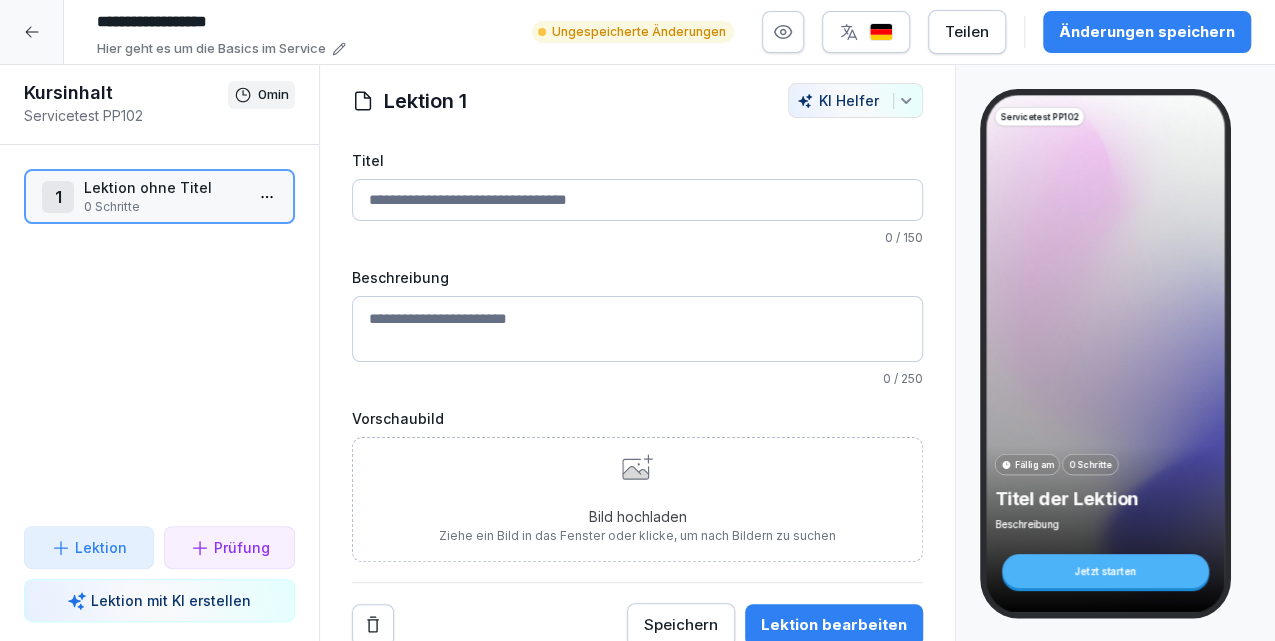 scroll, scrollTop: 25, scrollLeft: 0, axis: vertical 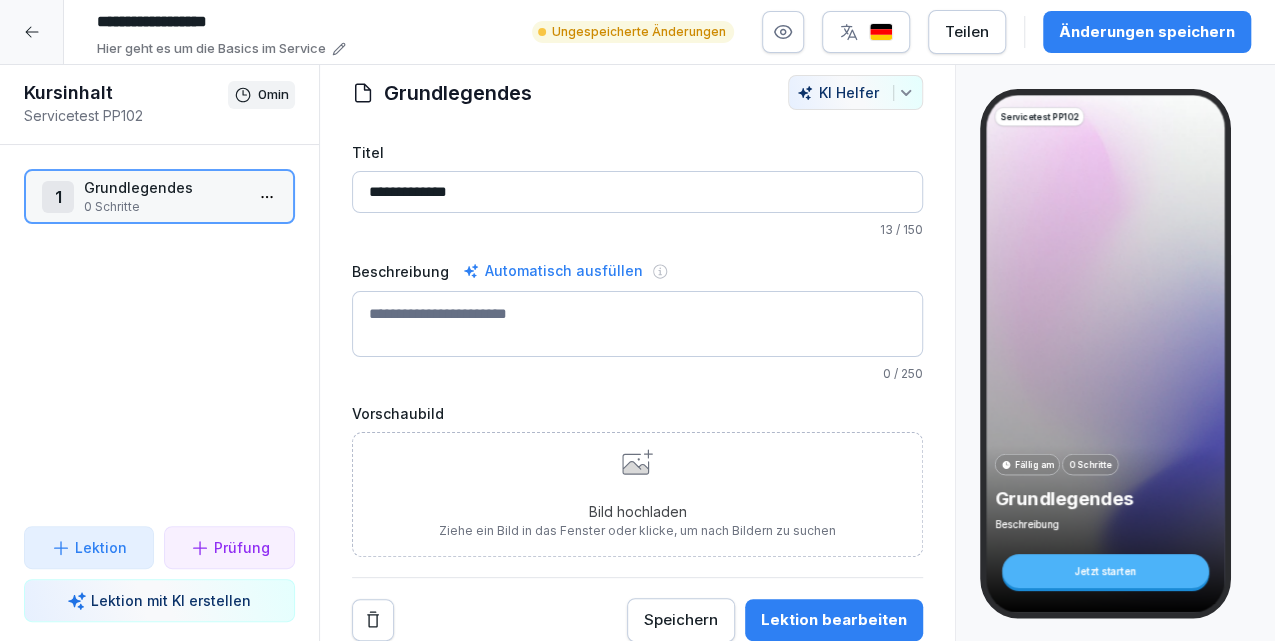 type on "**********" 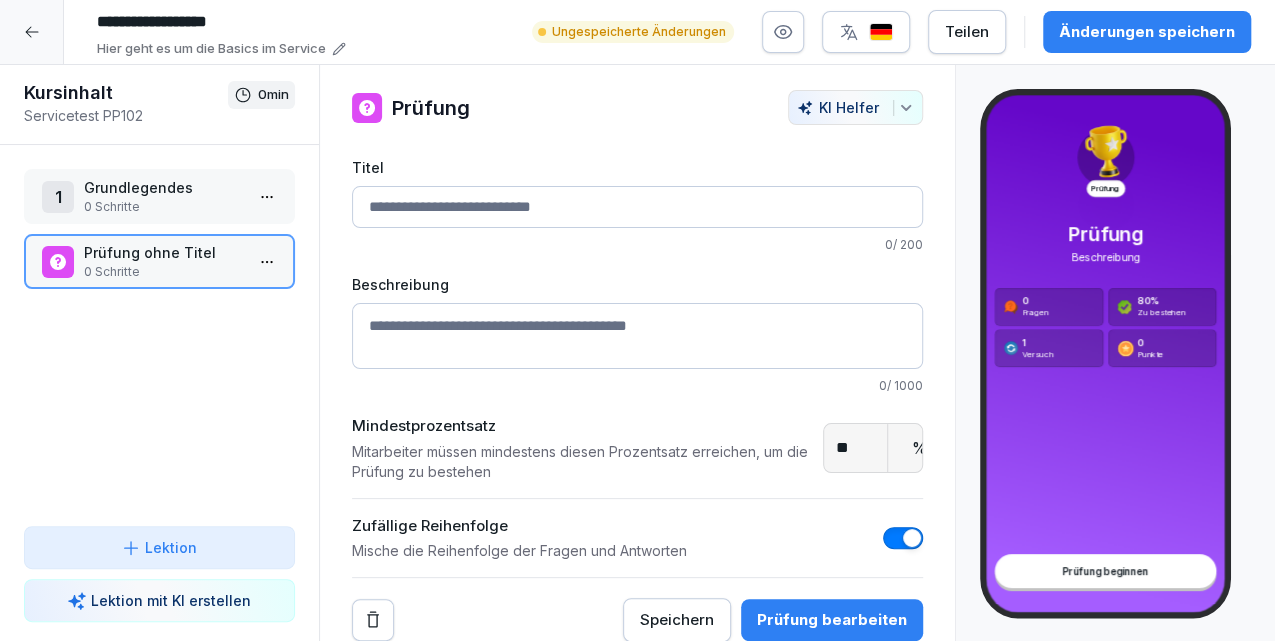 click on "Titel" at bounding box center (638, 207) 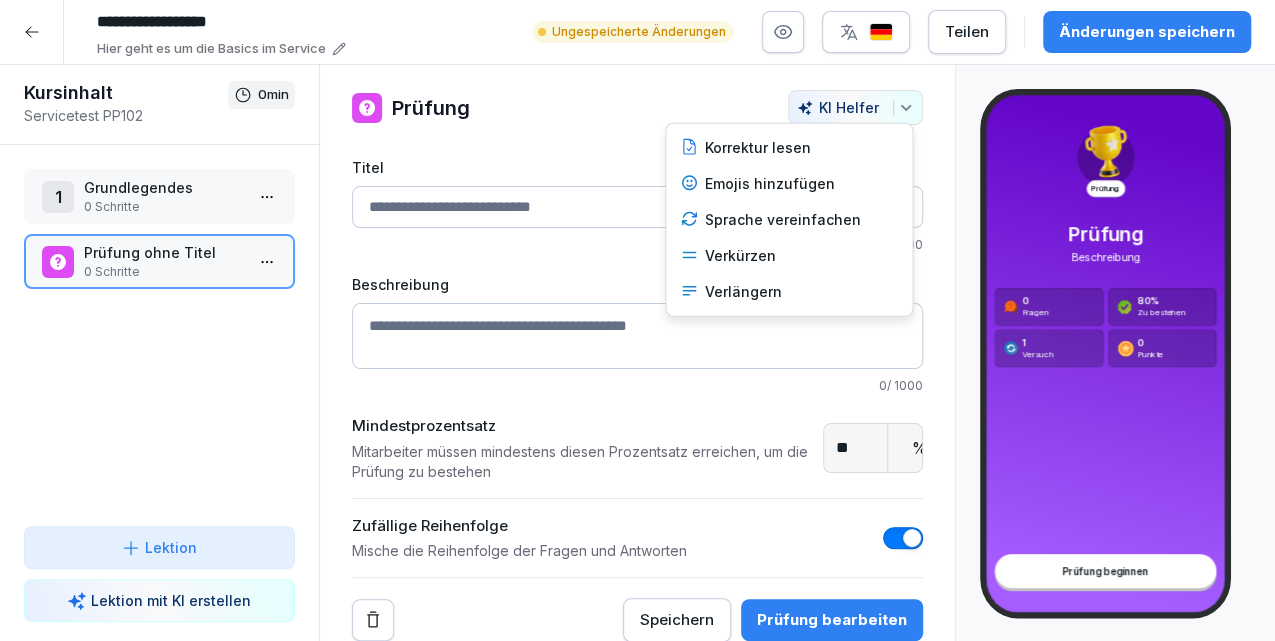 click on "**********" at bounding box center (637, 320) 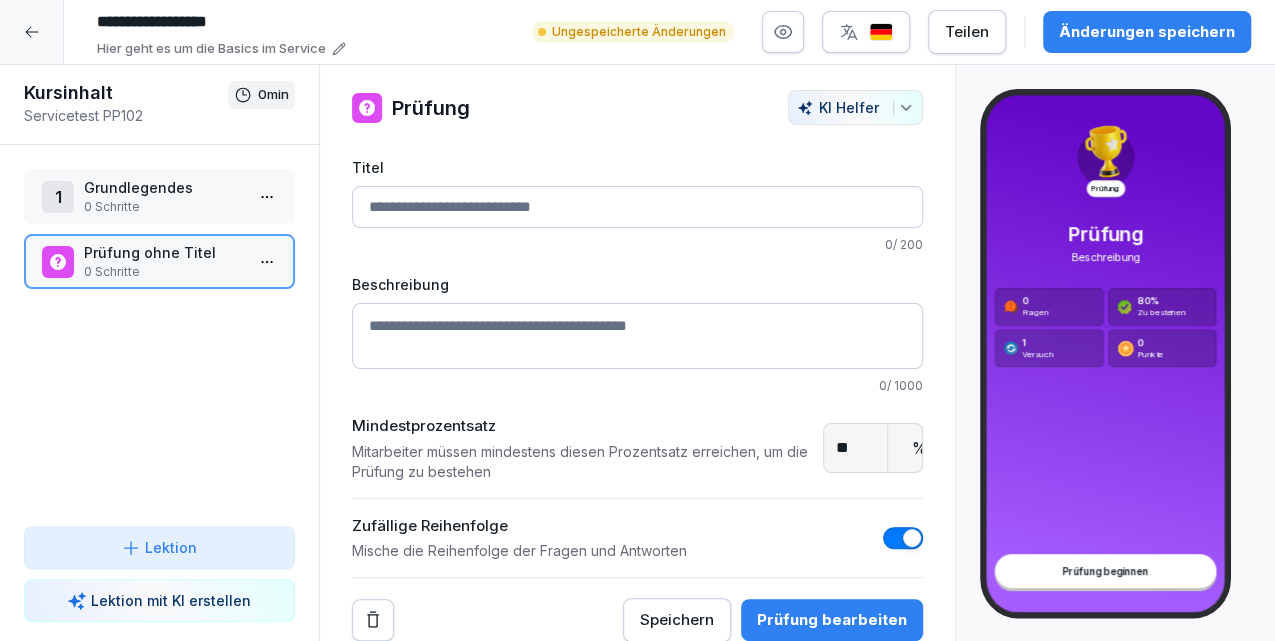 click on "Lektion mit KI erstellen" at bounding box center (171, 600) 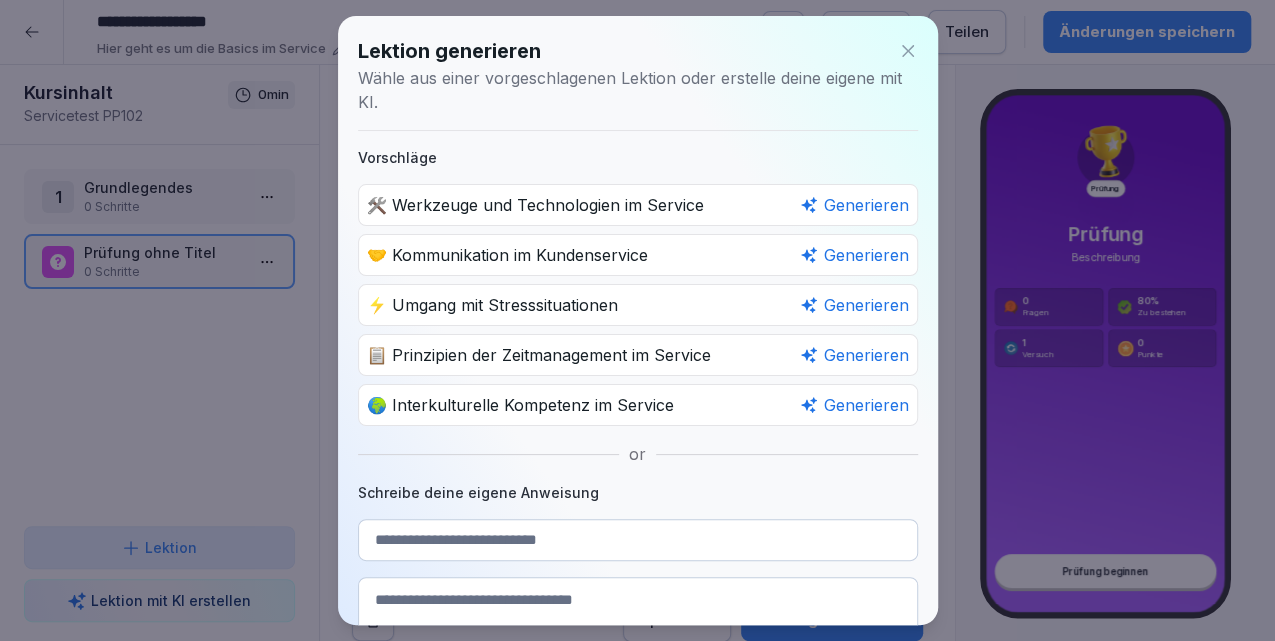 click on "Generieren" at bounding box center (854, 205) 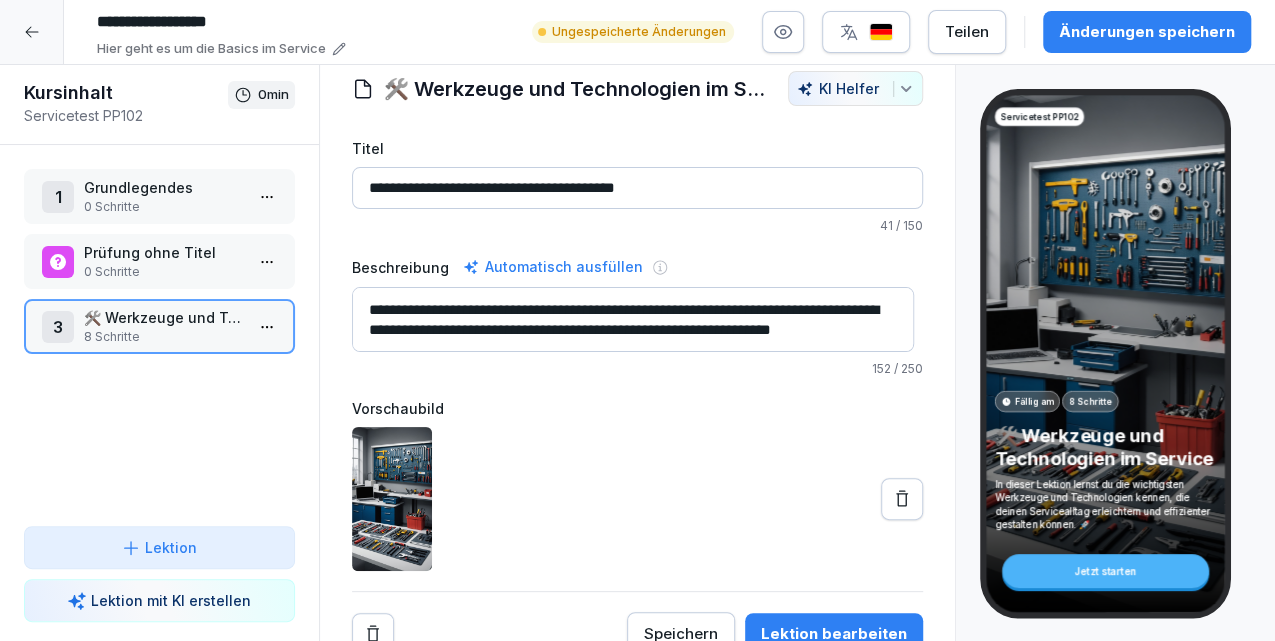 scroll, scrollTop: 48, scrollLeft: 0, axis: vertical 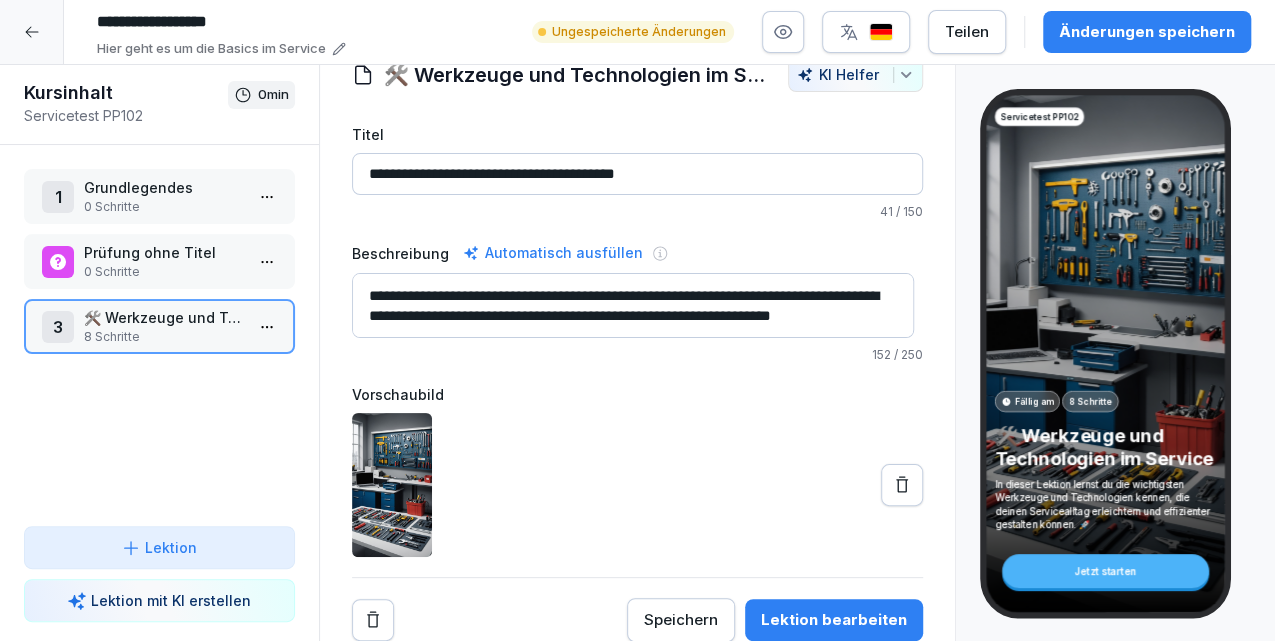 click on "8 Schritte" at bounding box center [163, 337] 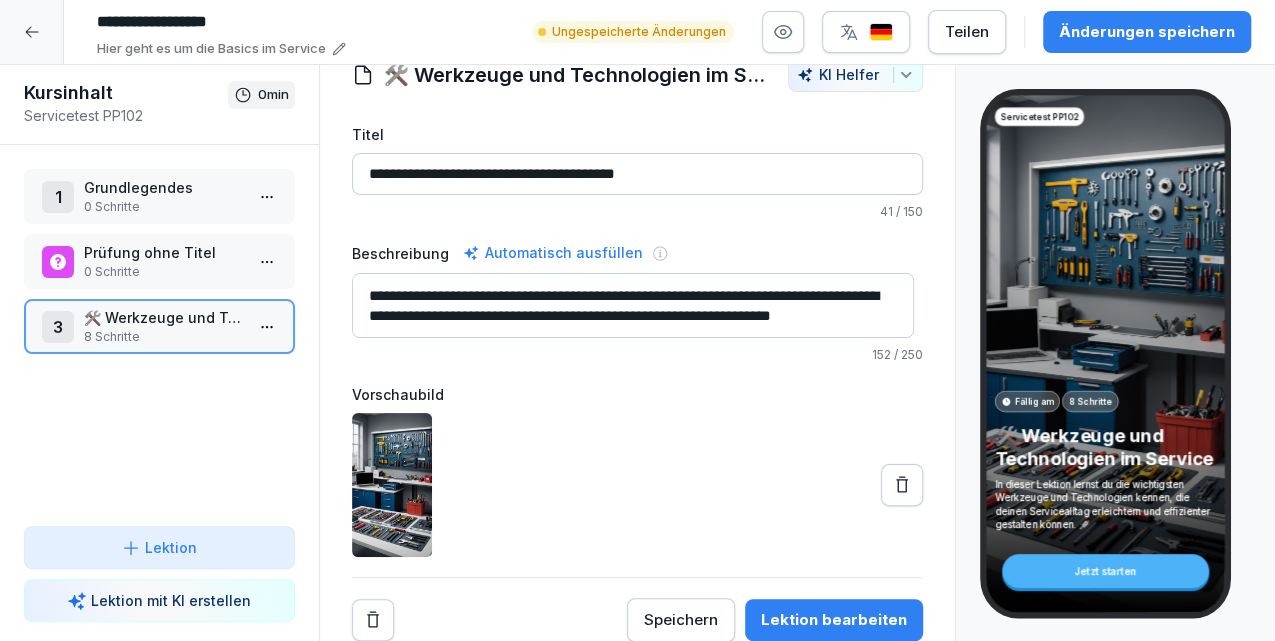 scroll, scrollTop: 0, scrollLeft: 0, axis: both 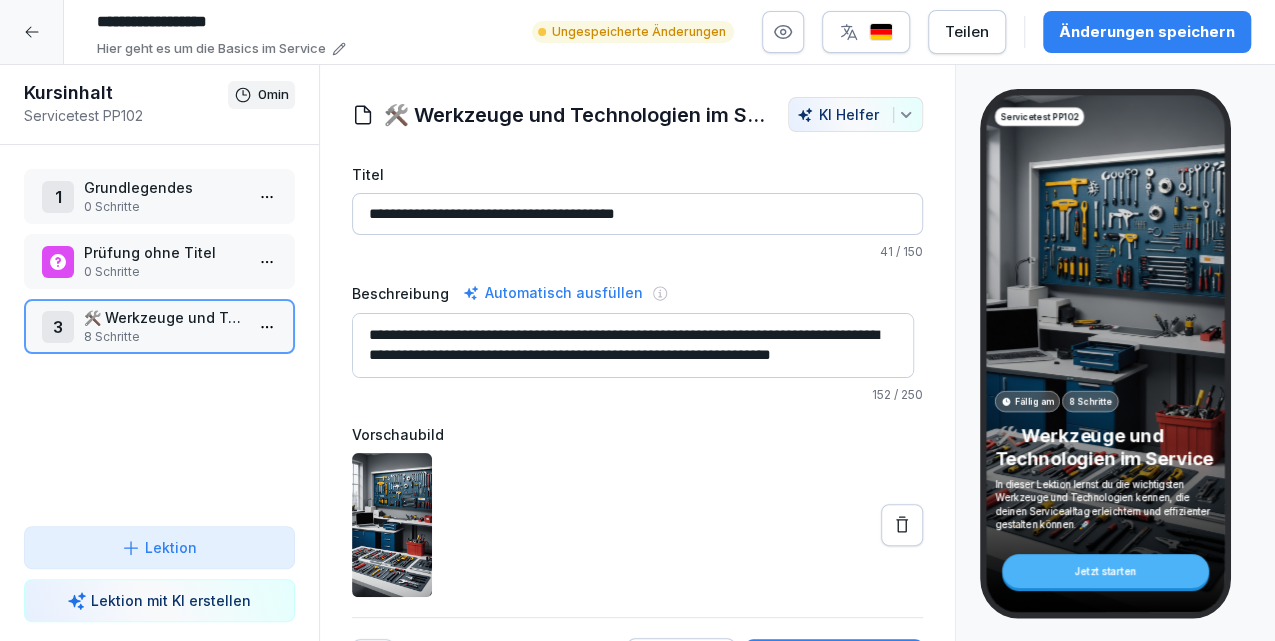 click on "🛠️ Werkzeuge und Technologien im Service" at bounding box center [163, 317] 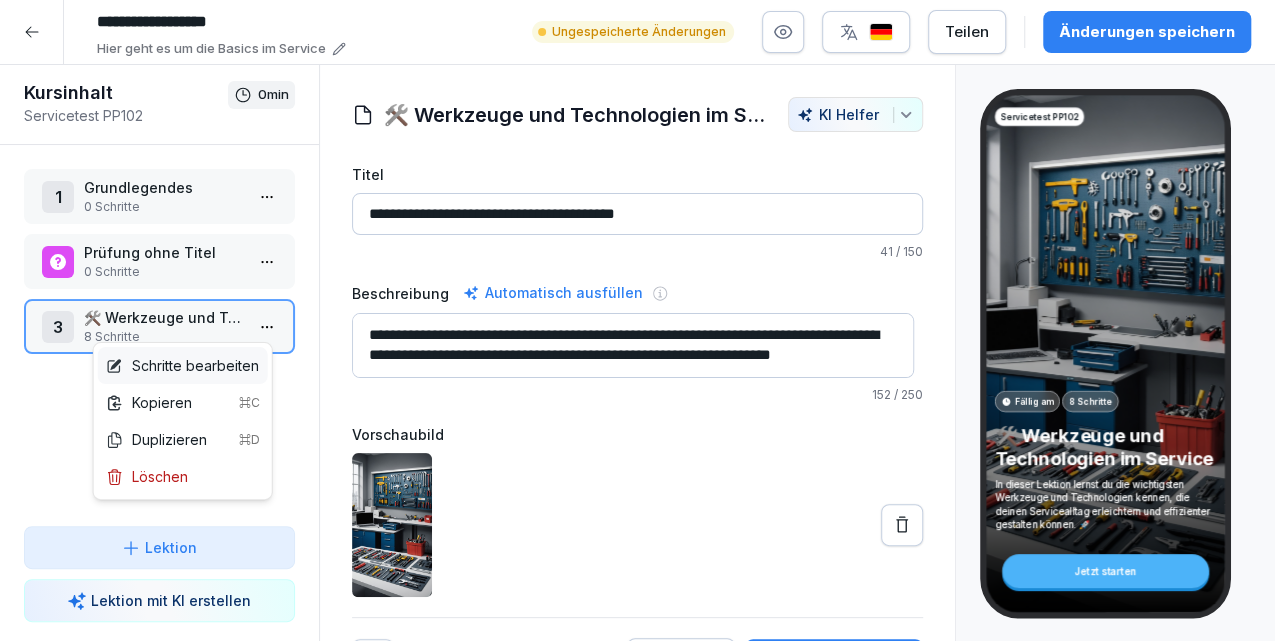 click on "Schritte bearbeiten" at bounding box center (182, 365) 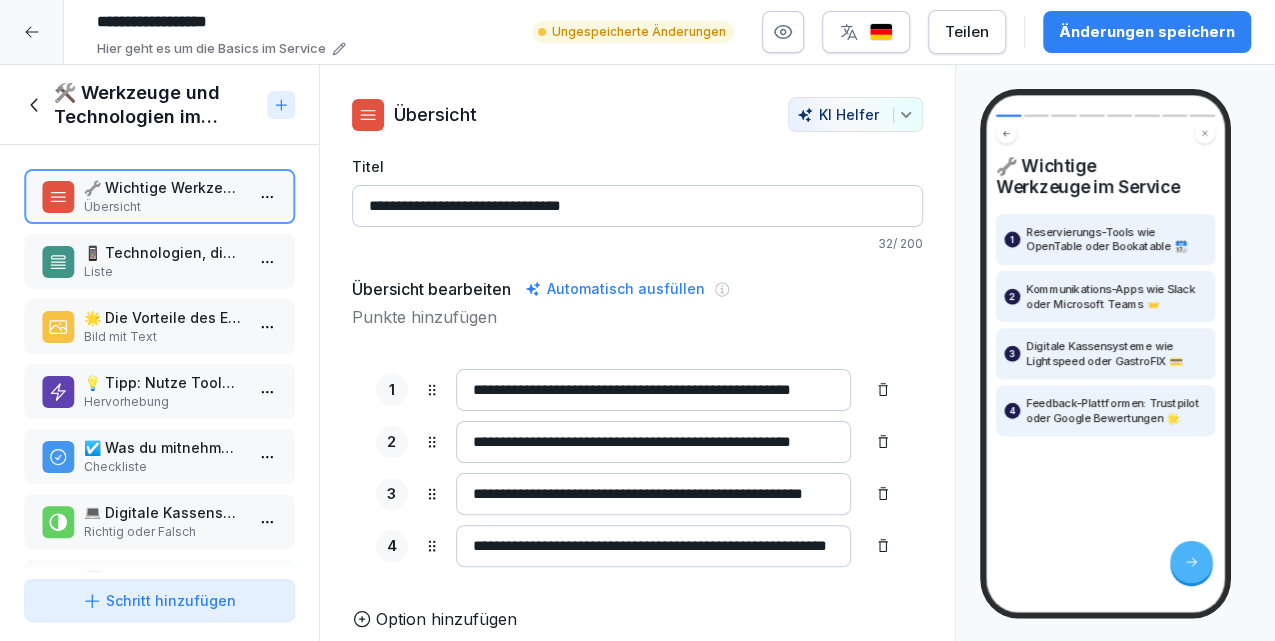 click on "📱 Technologien, die den Ablauf verbessern" at bounding box center [163, 252] 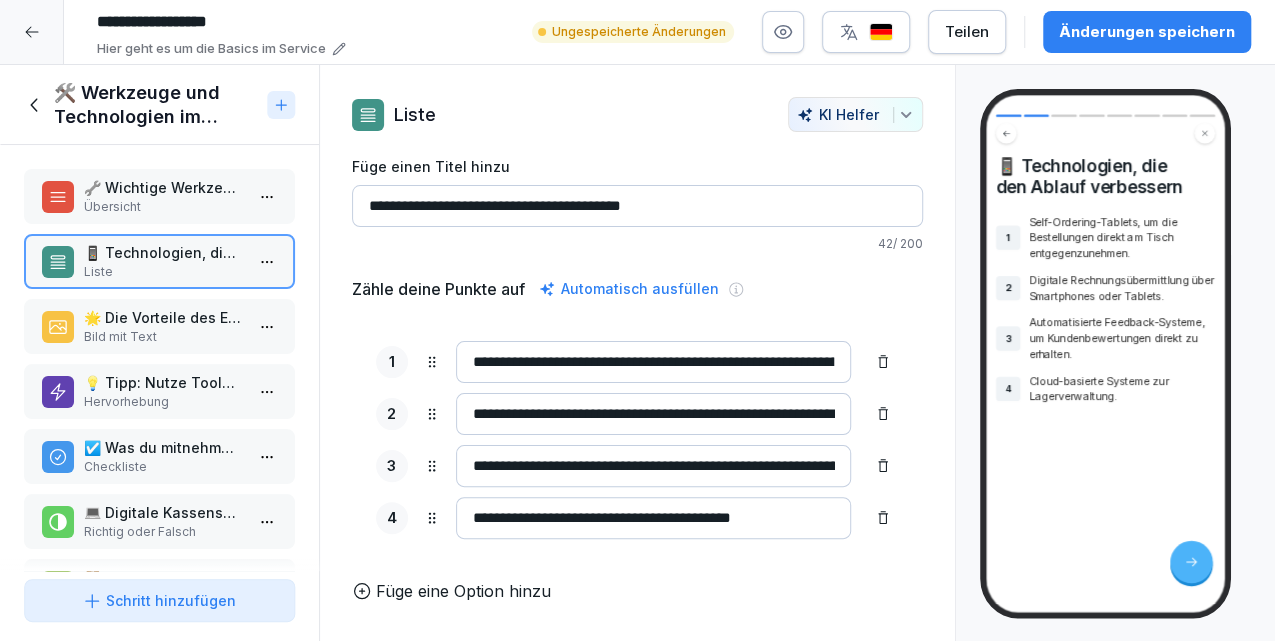 click on "🌟 Die Vorteile des Einsatzes moderner Technologien" at bounding box center (163, 317) 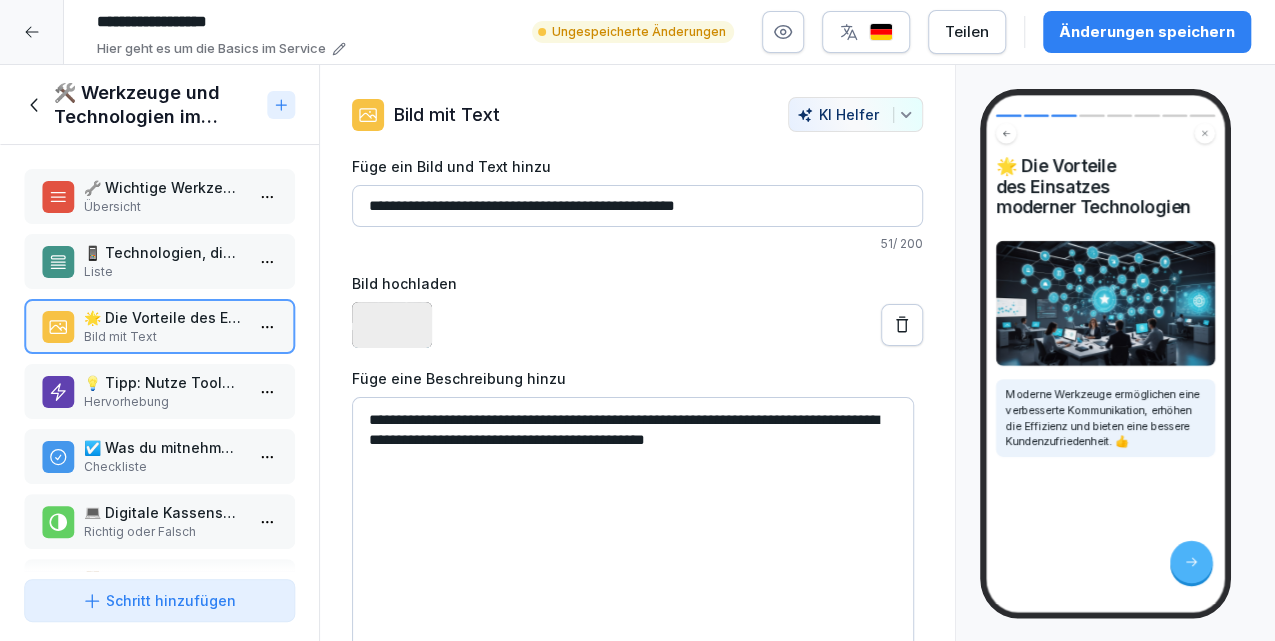 click on "Liste" at bounding box center (163, 272) 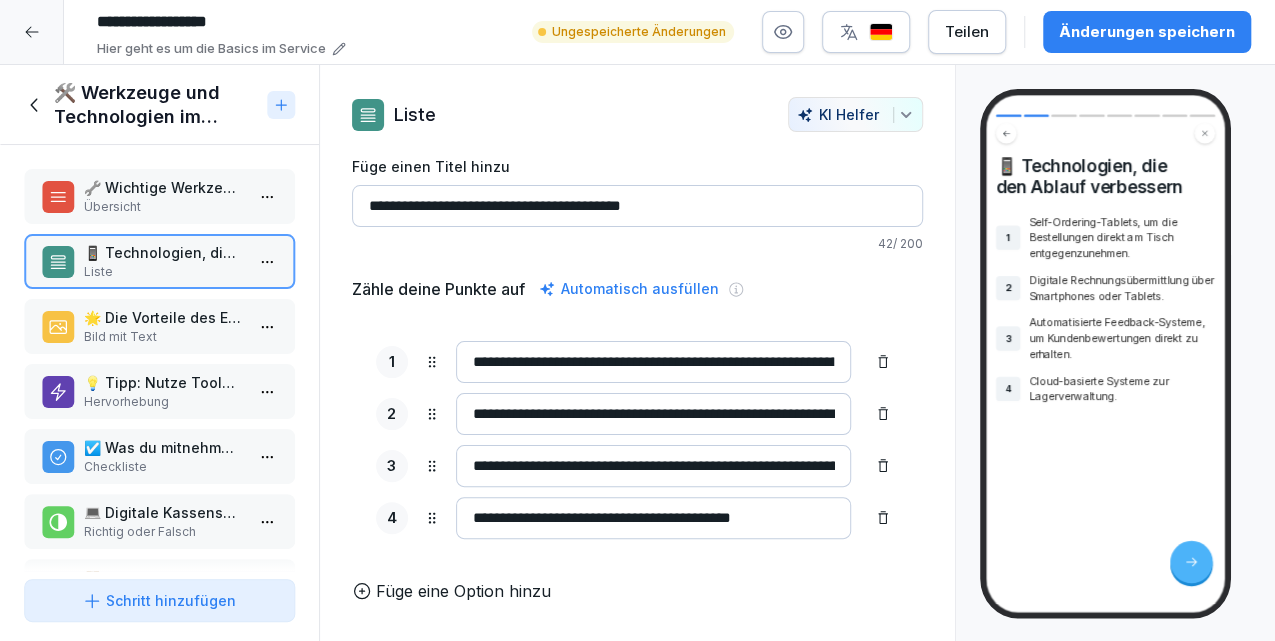 click at bounding box center (32, 32) 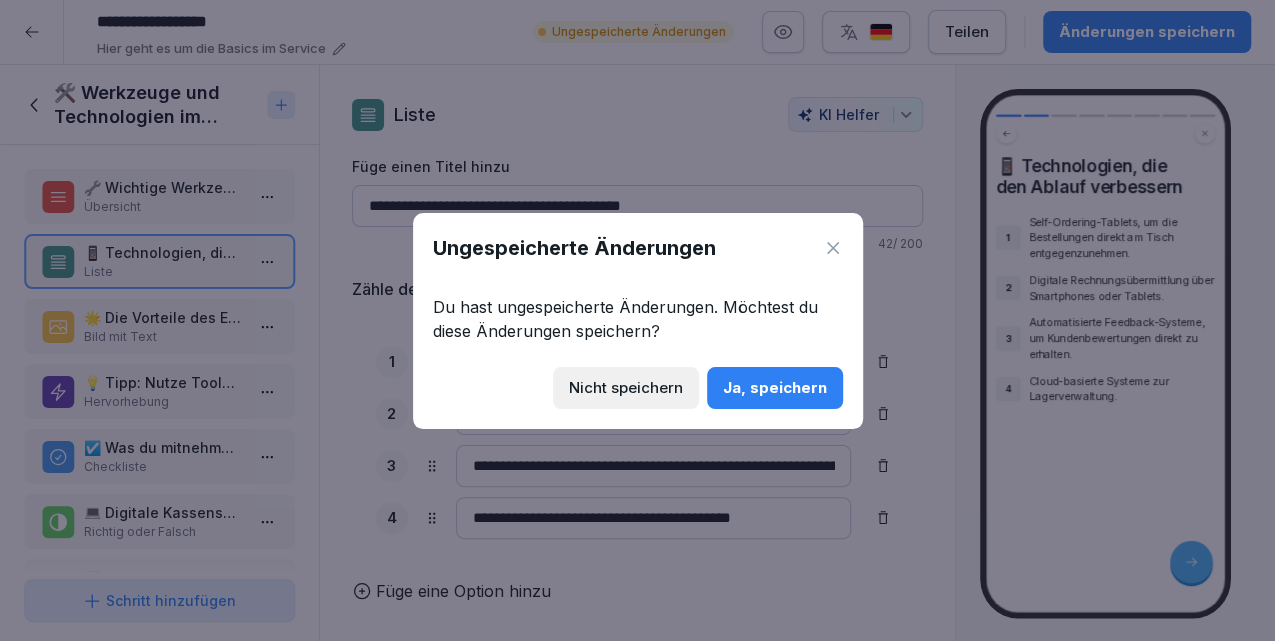 click on "Nicht speichern" at bounding box center (626, 388) 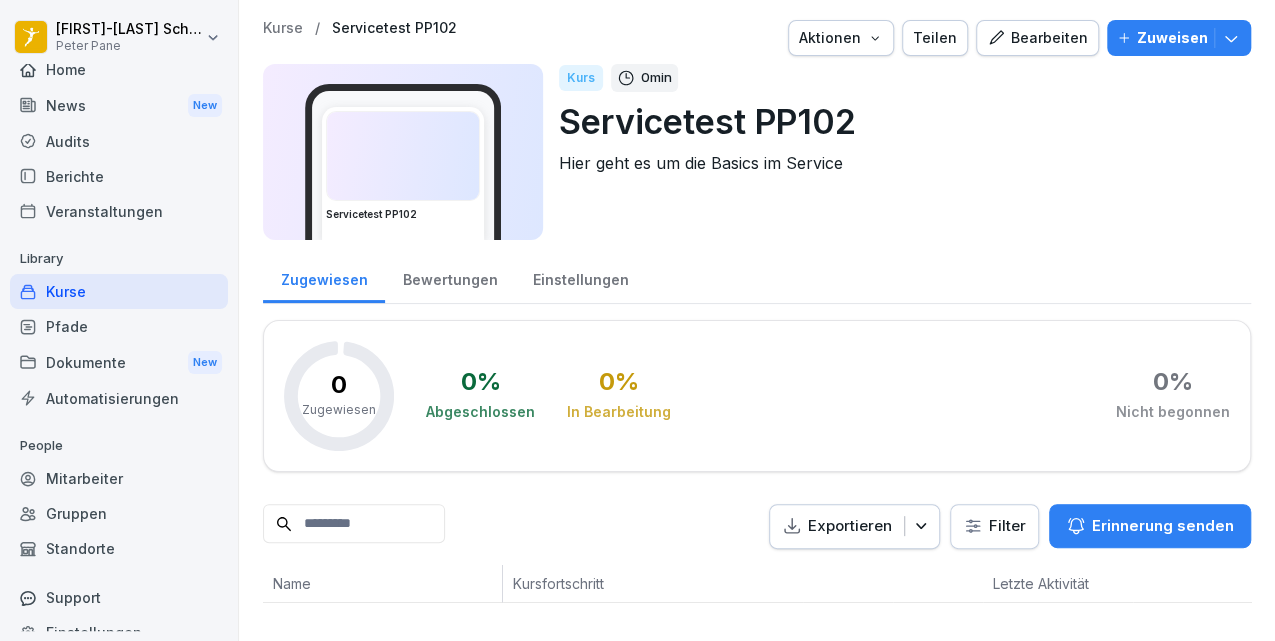 scroll, scrollTop: 0, scrollLeft: 0, axis: both 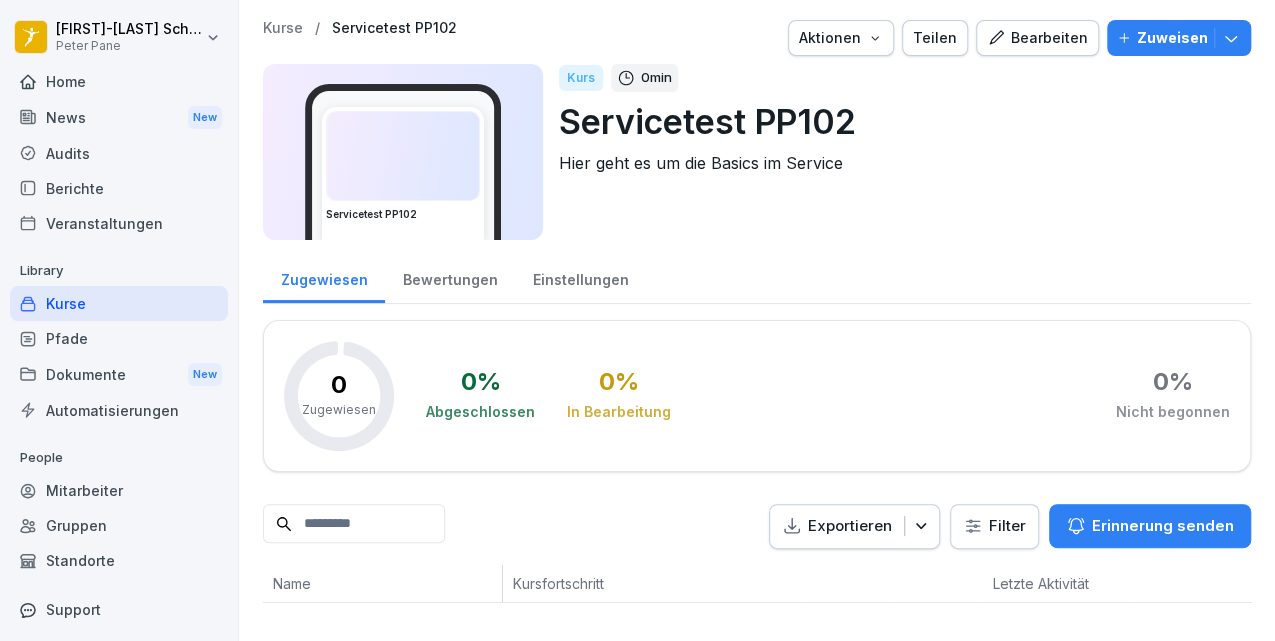 click on "Home" at bounding box center [119, 81] 